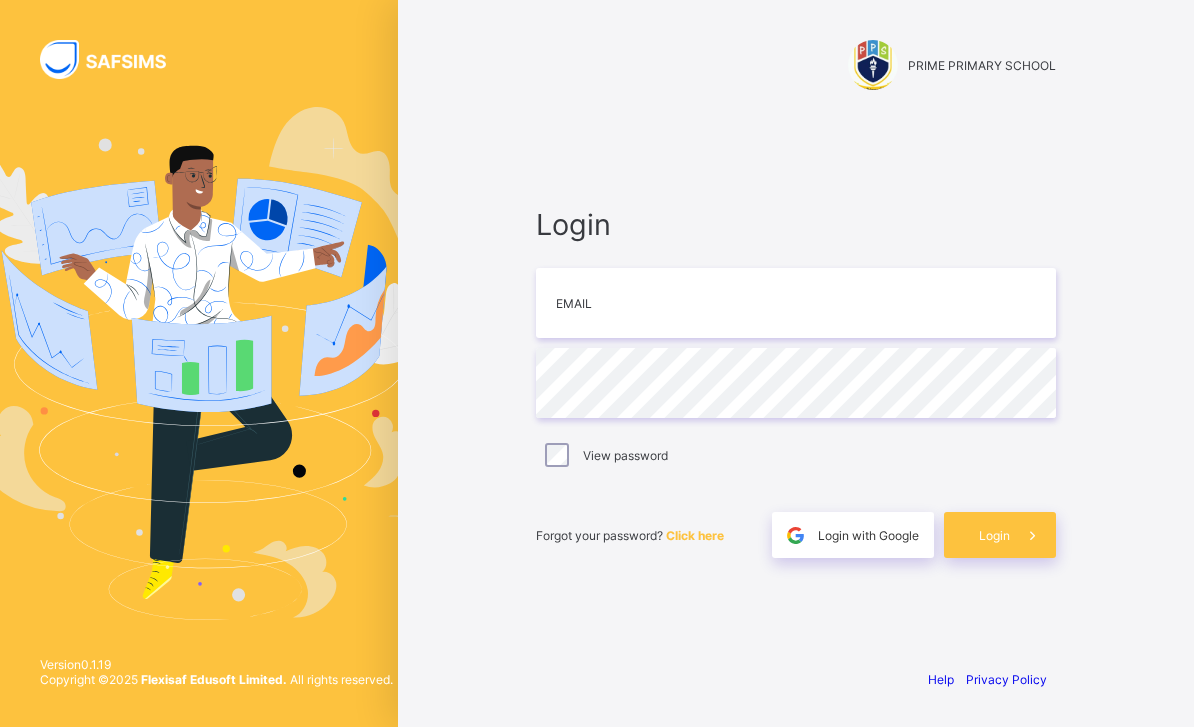 scroll, scrollTop: 0, scrollLeft: 0, axis: both 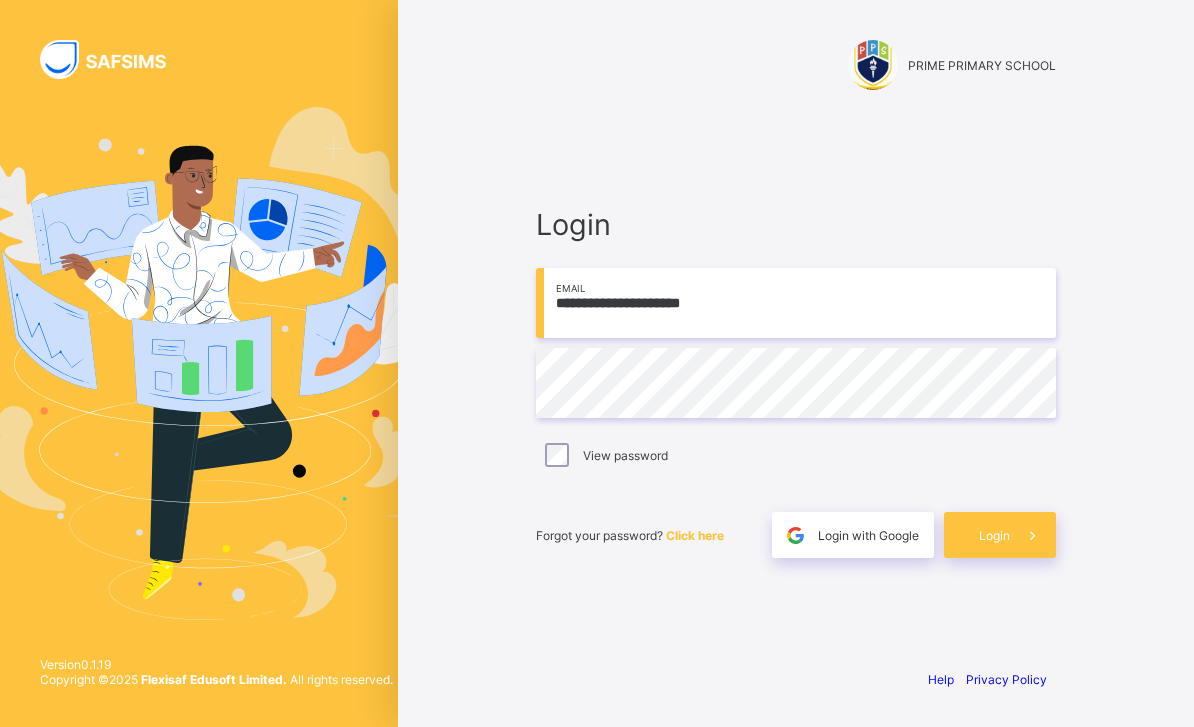 type on "**********" 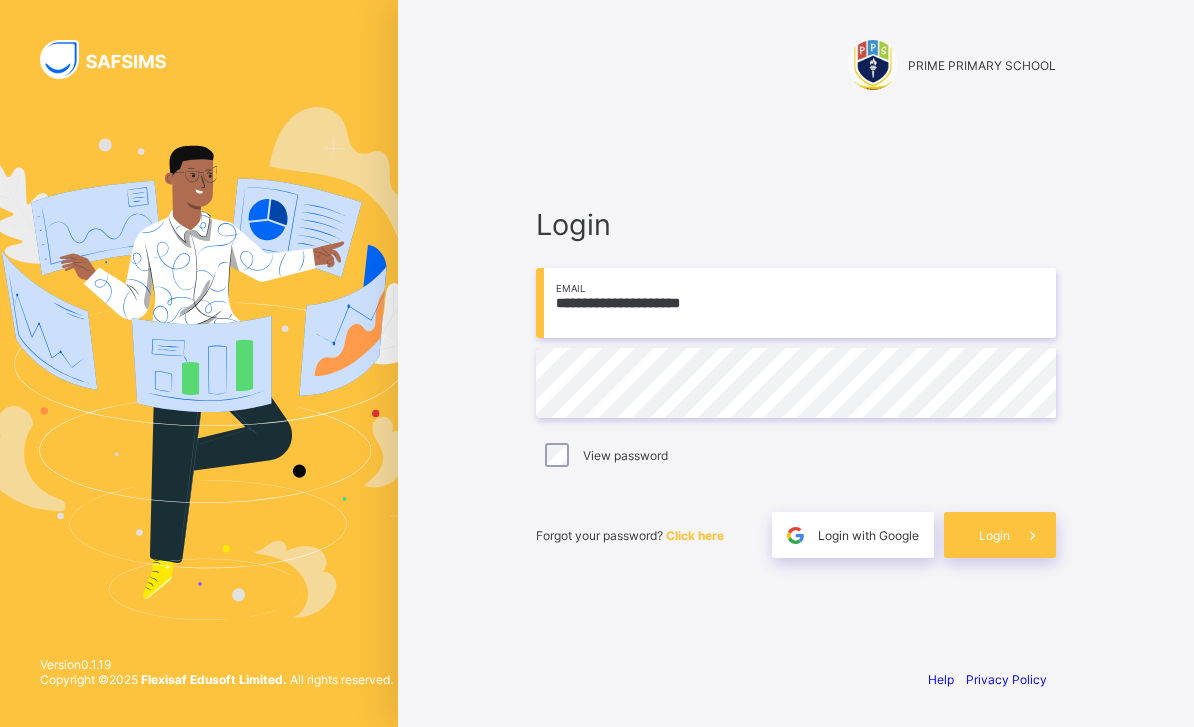 click on "Login" at bounding box center (994, 535) 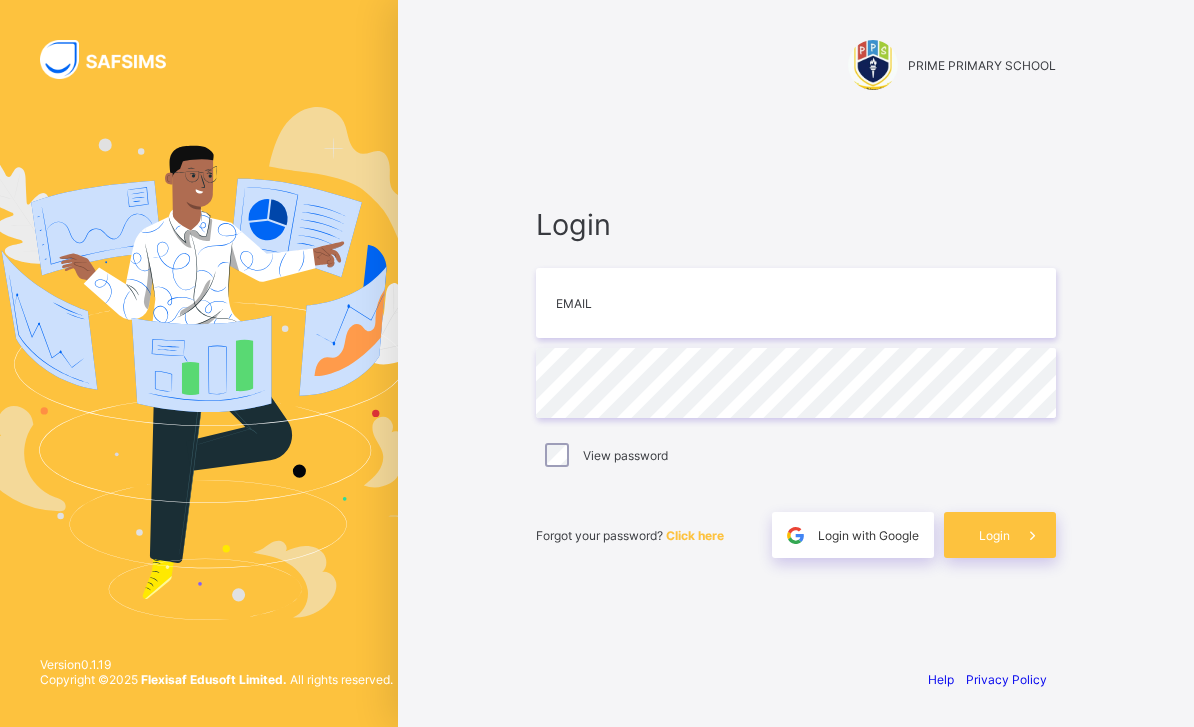 scroll, scrollTop: 0, scrollLeft: 0, axis: both 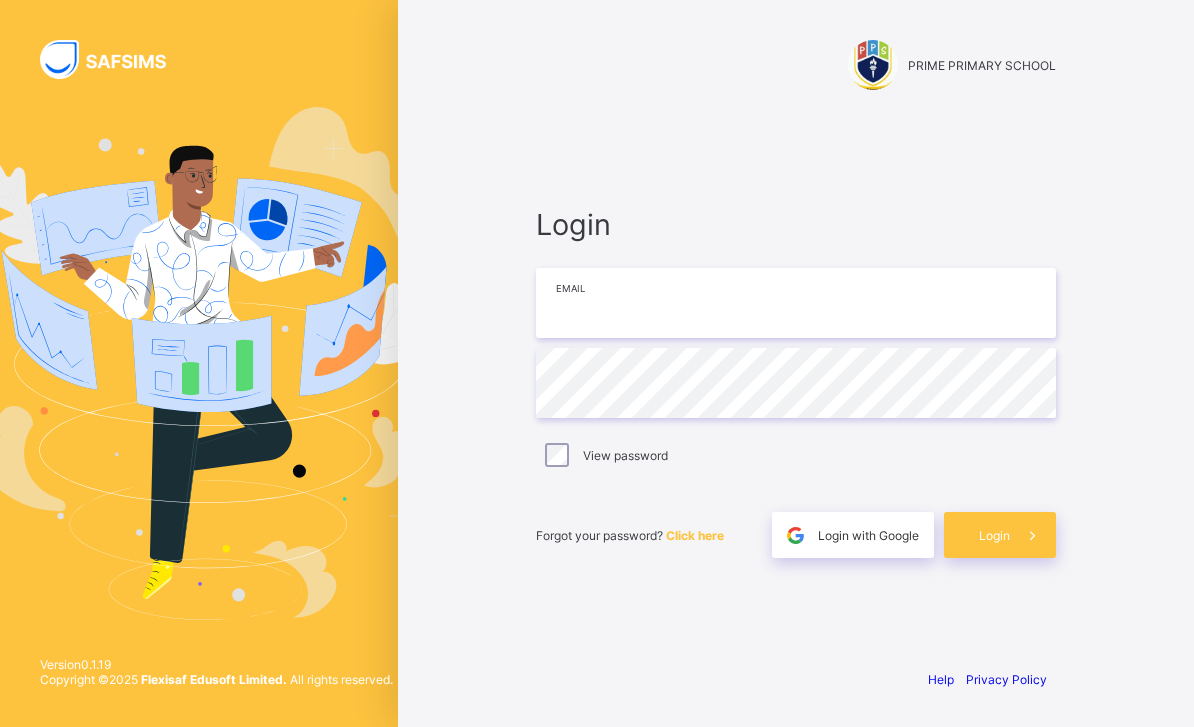 click at bounding box center (796, 303) 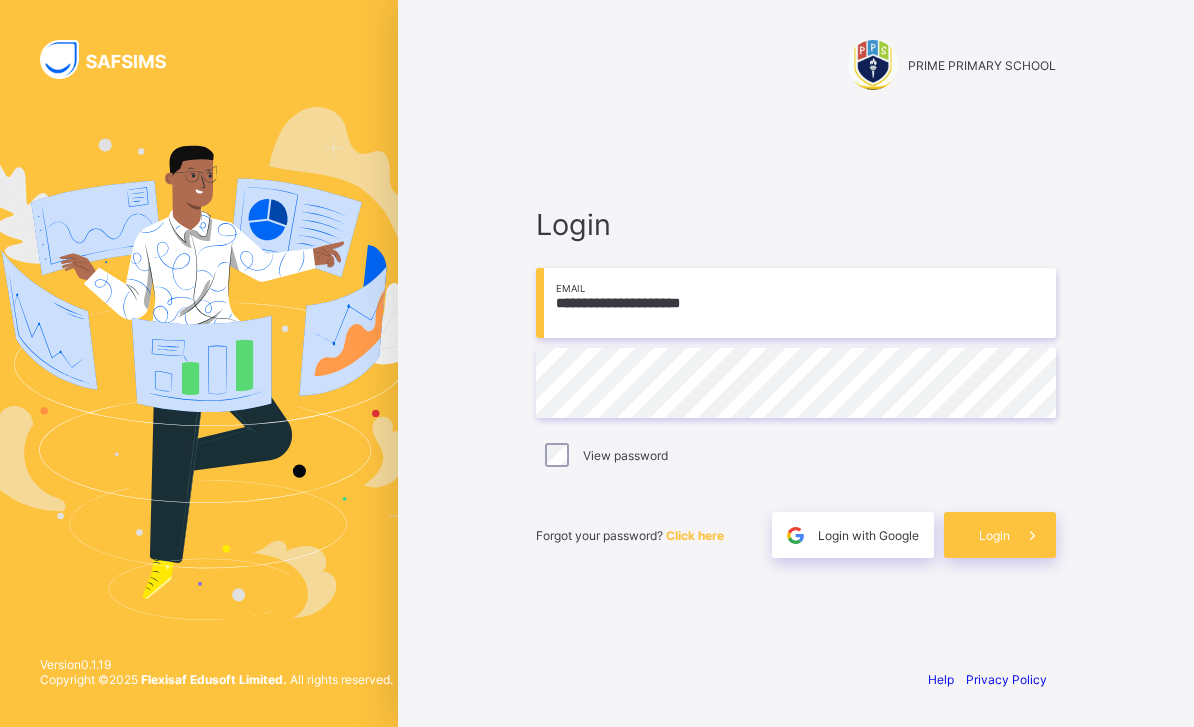 type on "**********" 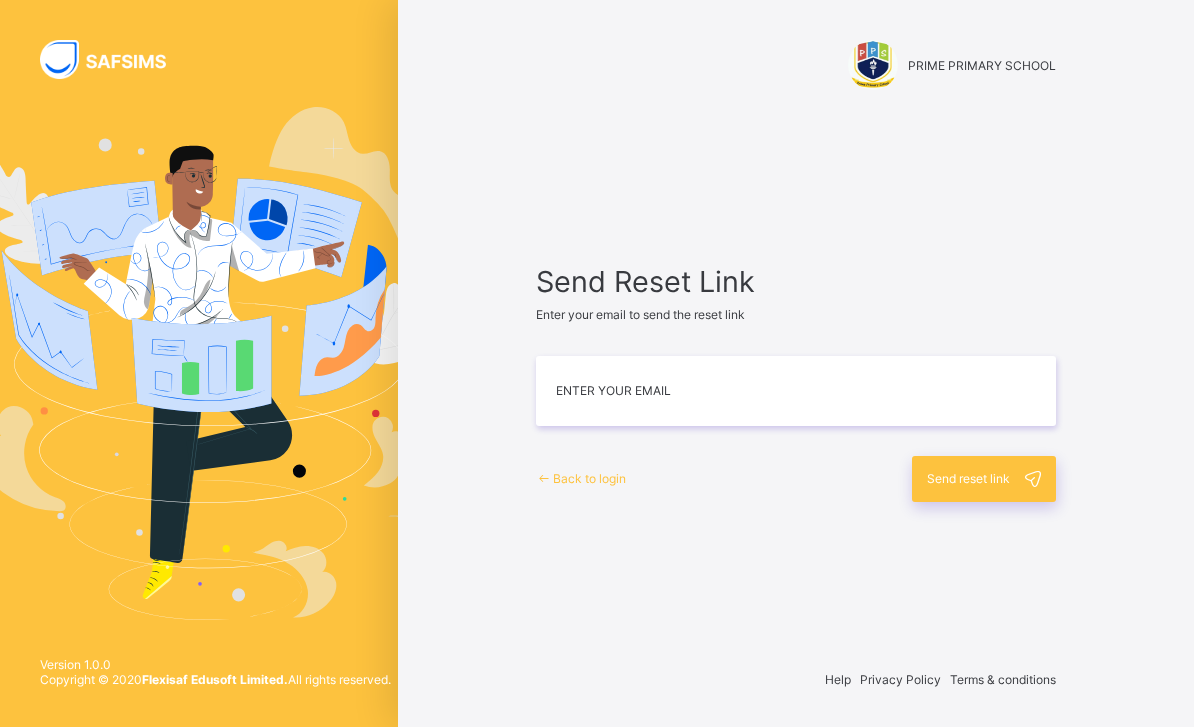 scroll, scrollTop: 0, scrollLeft: 0, axis: both 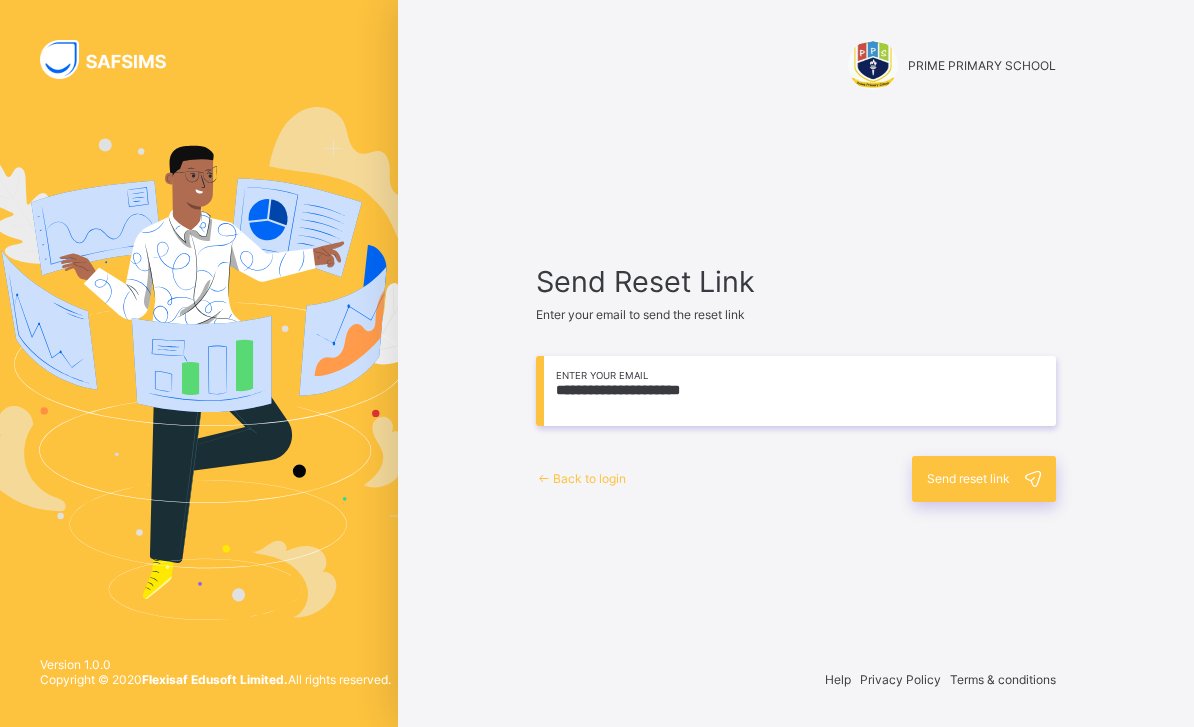 type on "**********" 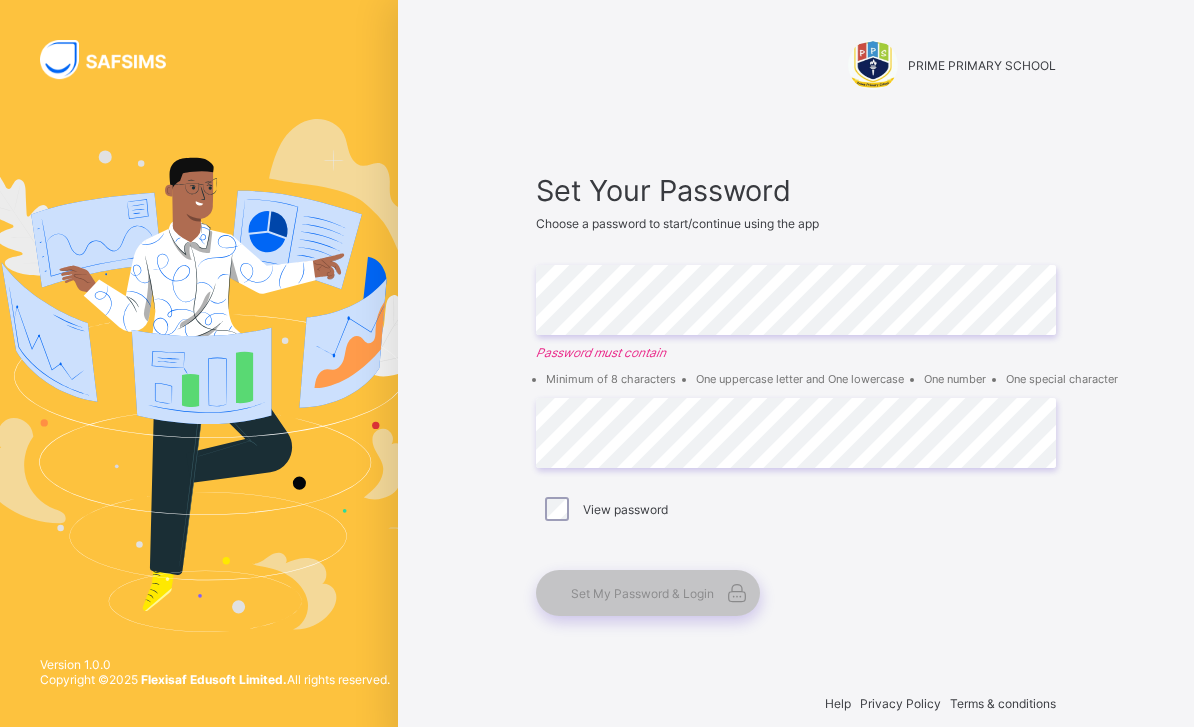 scroll, scrollTop: 0, scrollLeft: 0, axis: both 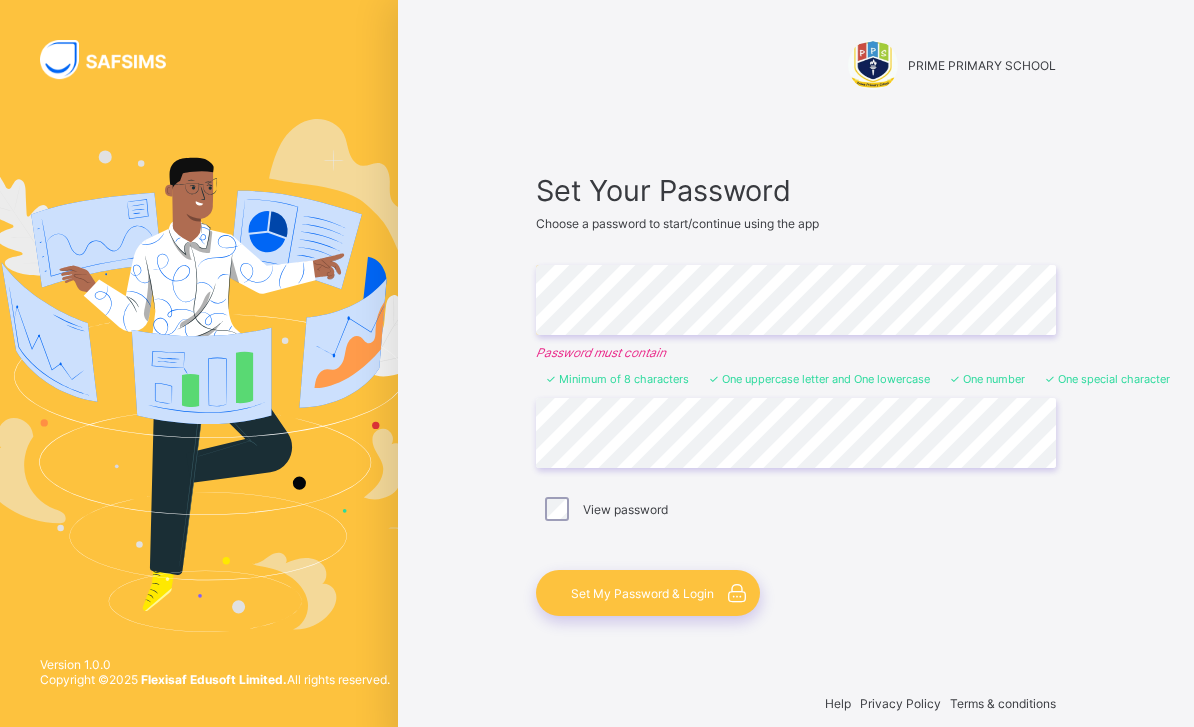 click on "PRIME PRIMARY SCHOOL Set Your Password Choose a password to start/continue using the app  Enter Password Password must contain Minimum of 8 characters One uppercase letter and One lowercase One number One special character Confirm Password View password Set My Password & Login Help     Privacy Policy     Terms & conditions Version 1.0.0 Copyright ©  2025   Flexisaf Edusoft Limited.  All rights reserved." at bounding box center (796, 375) 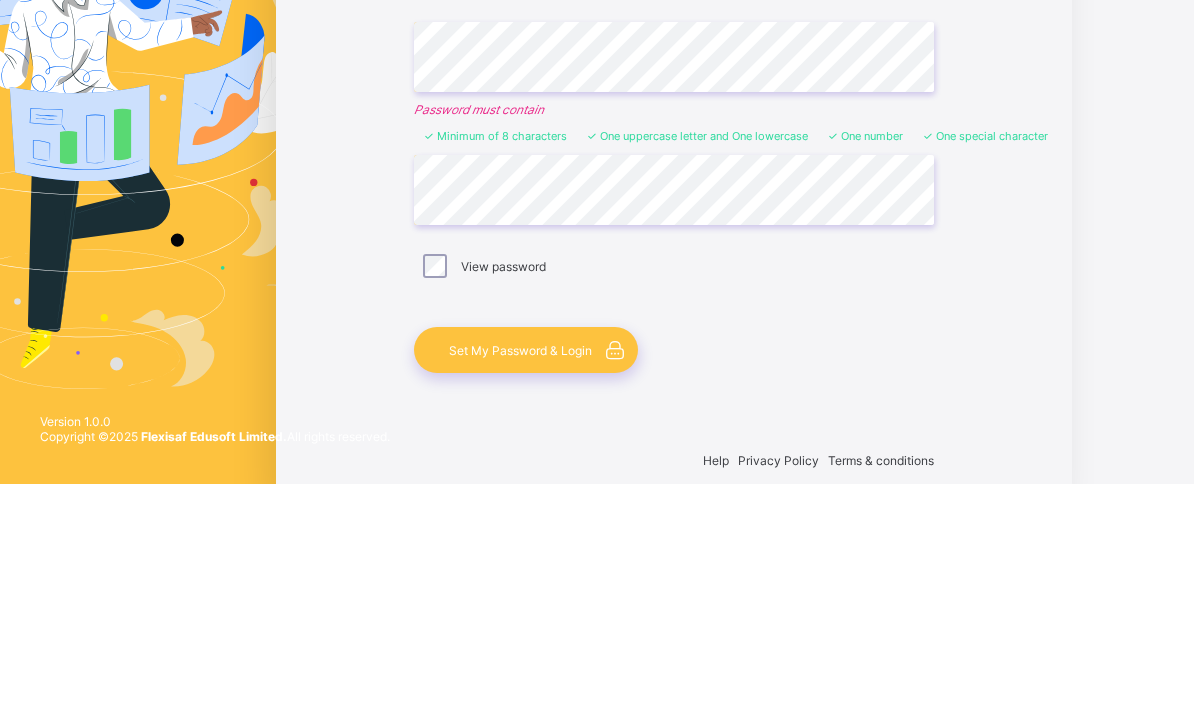 scroll, scrollTop: 64, scrollLeft: 122, axis: both 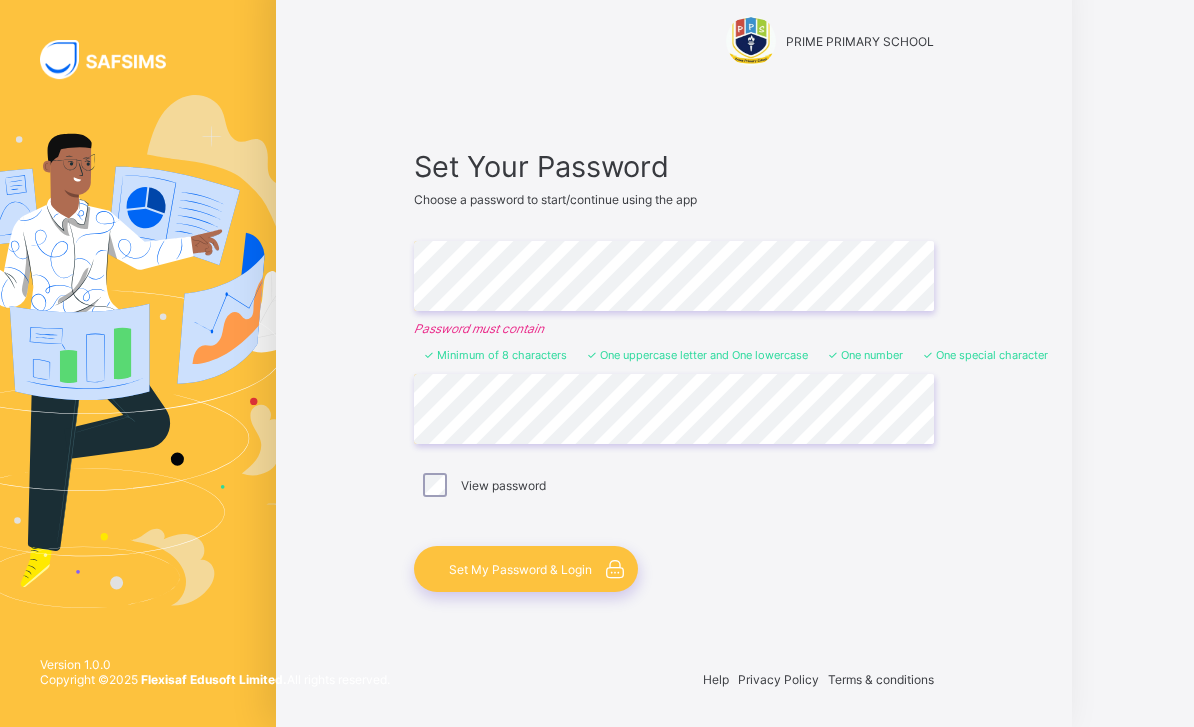 click on "Set My Password & Login" at bounding box center [520, 569] 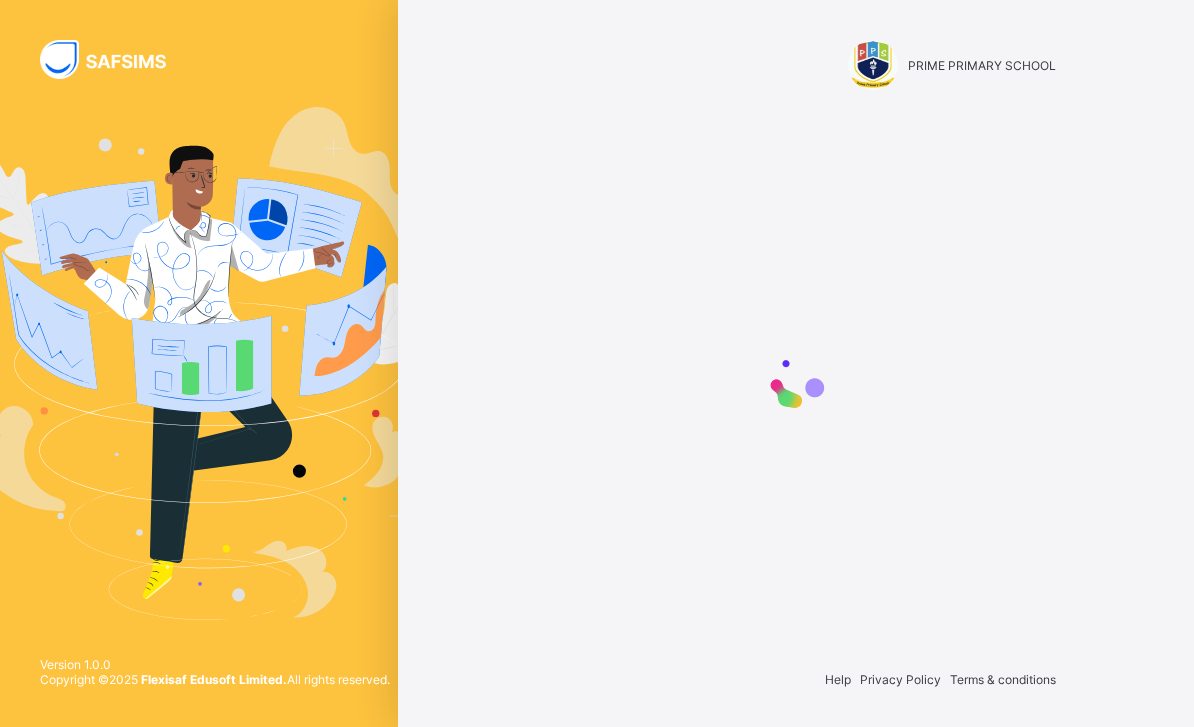 scroll, scrollTop: 64, scrollLeft: 0, axis: vertical 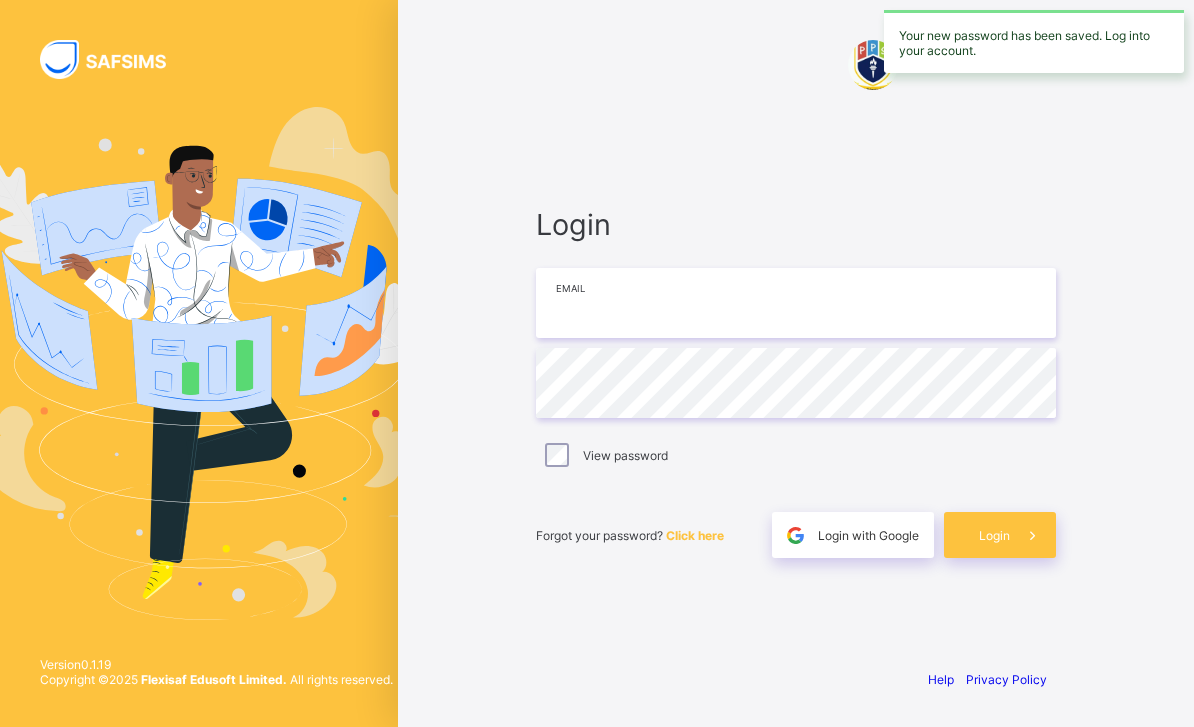click at bounding box center [796, 303] 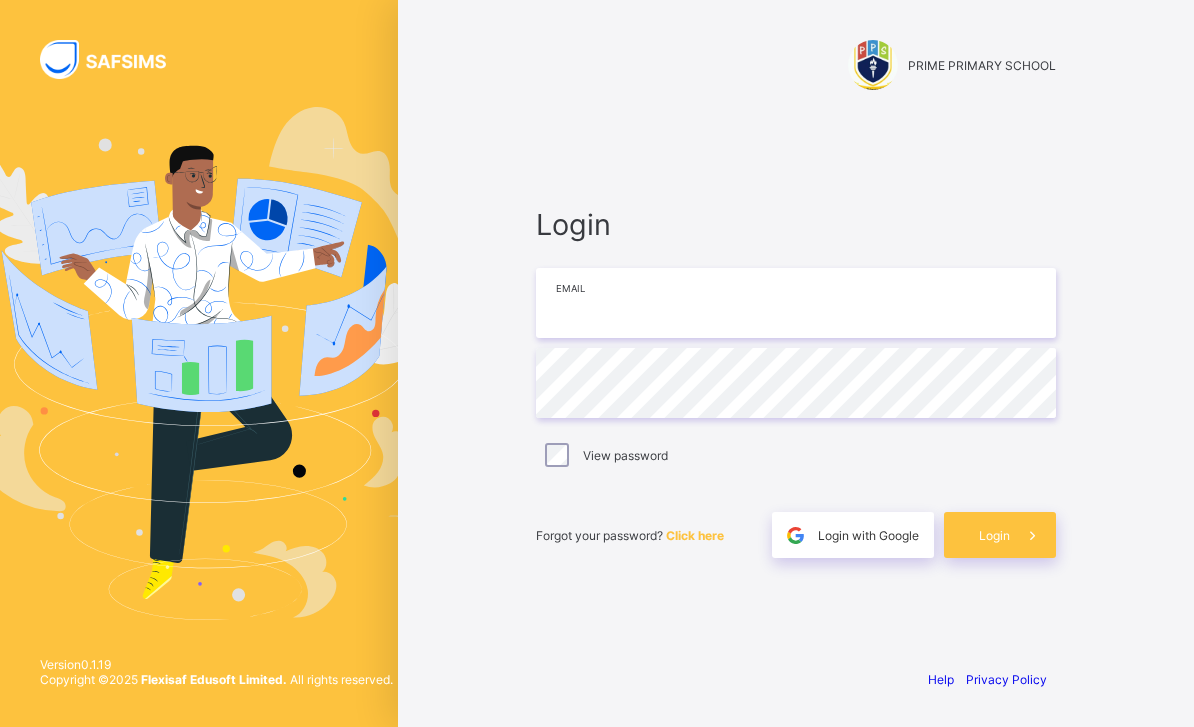 type on "**********" 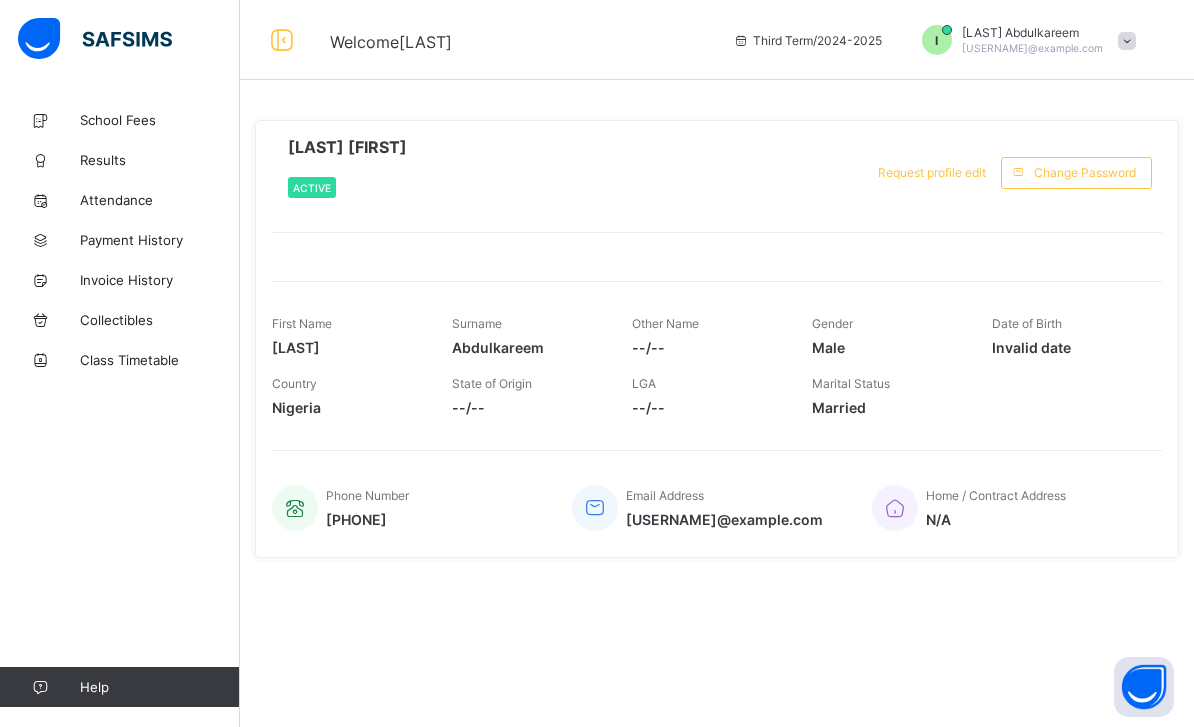 click on "Results" at bounding box center [160, 160] 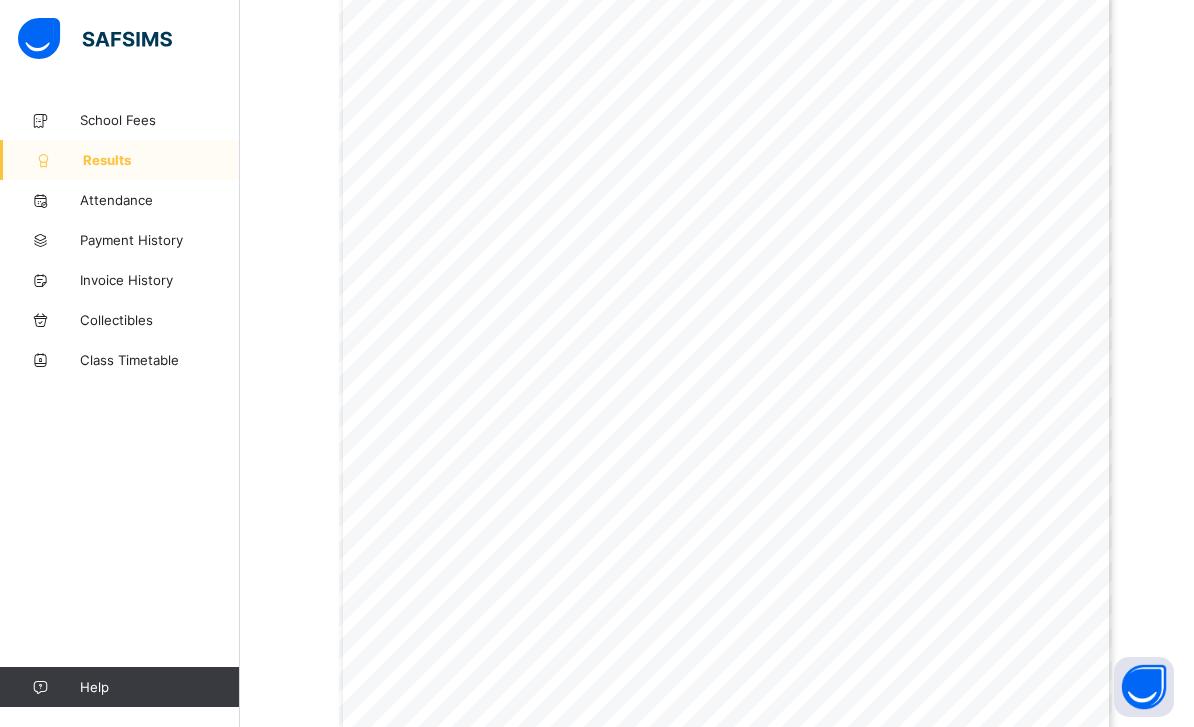 scroll, scrollTop: 840, scrollLeft: 0, axis: vertical 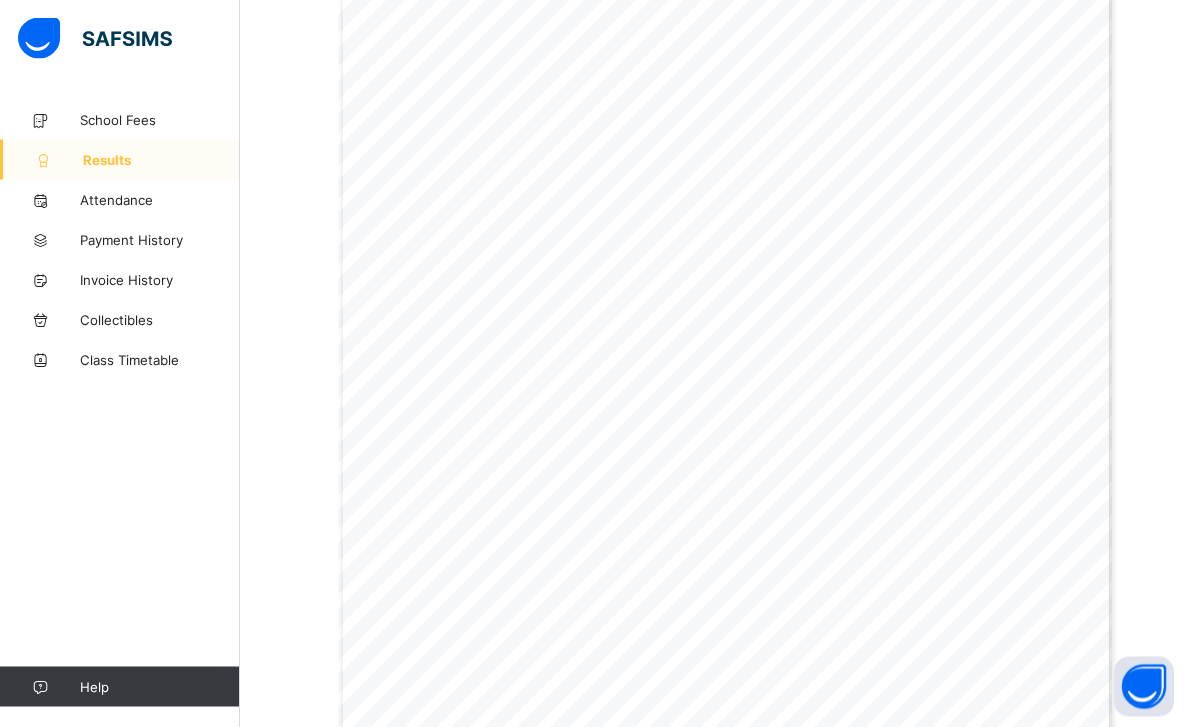 click on "PRIME PRIMARY SCHOOL (PPS) 41, Ahmadu Bello Way, [CITY] Website:   www. primary.primecollege.ng   | Email:   admin@example.com Phone Number : [PHONE], [PHONE] END OF TERM PROGRESS REPORT Name:   [FIRST] [MIDDLE] [LAST]   ATTENDANCE Admission No:   PPS/G2/KN/4311/24   Term:   Third Term   Days school opened:   120 Gender:   MALE   Session:   2024-2025   Day(s) Present:   114 Class:   G 2B   Next Term Begins:   08 Sep. 2025   Day(s) Absent:   6 ACADEMIC PERFORMANCE SUBJECTS   TOTAL (100%)   GRADE   CLASS AVERAGE   REMARKS ENGLISH LANGUAGE   87.1   B   72.9   Good MATHEMATICS   93.0   A   78.7   Very Good ENGLISH SPELLING   93.0   A   79.3   Very Good MENTAL MATHEMATICS   91.0   A   85.6   Very Good ENGLISH READING   94.8   A   79.6   Very Good GENERAL SCIENCE   92.5   A   76.1   Good SOCIAL STUDIES   94.5   A   71.1   Good COMPUTER STUDIES   97.3   A+   83.8   Exceptional FRENCH   87.0   B   67.7   Good ARTS AND CRAFTS   82.0   B   80.5   Good C.R.S   87.0   B   88.0" at bounding box center [726, 298] 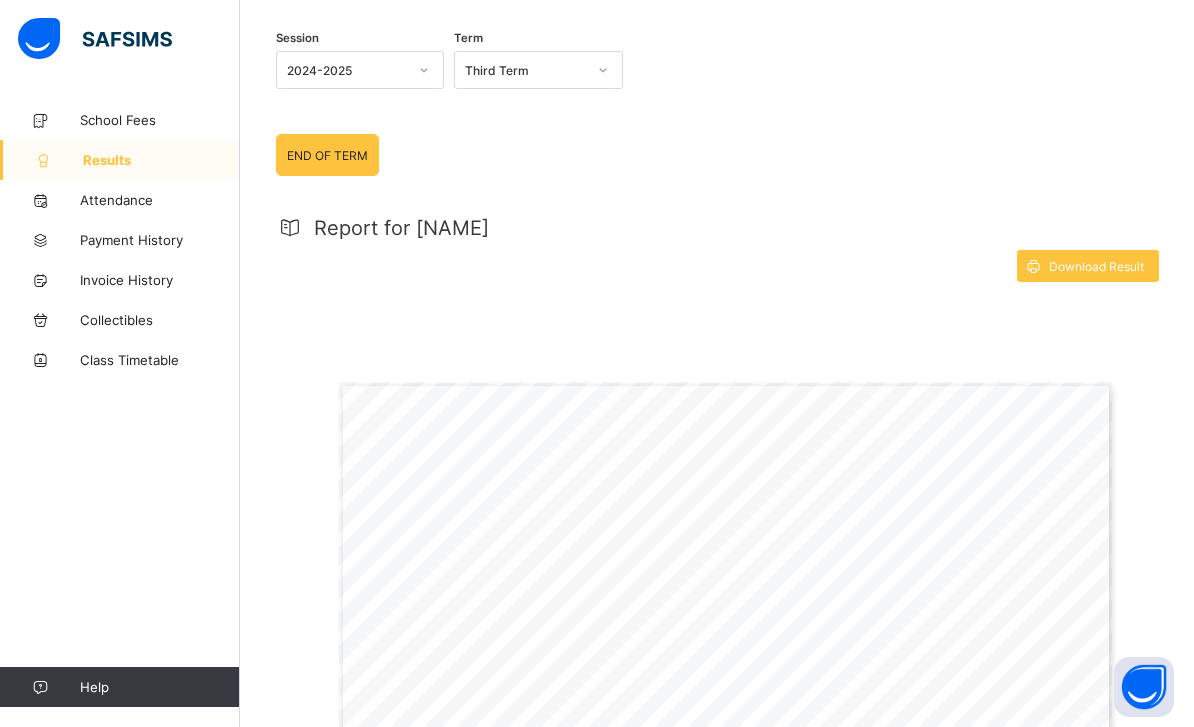 scroll, scrollTop: 0, scrollLeft: 0, axis: both 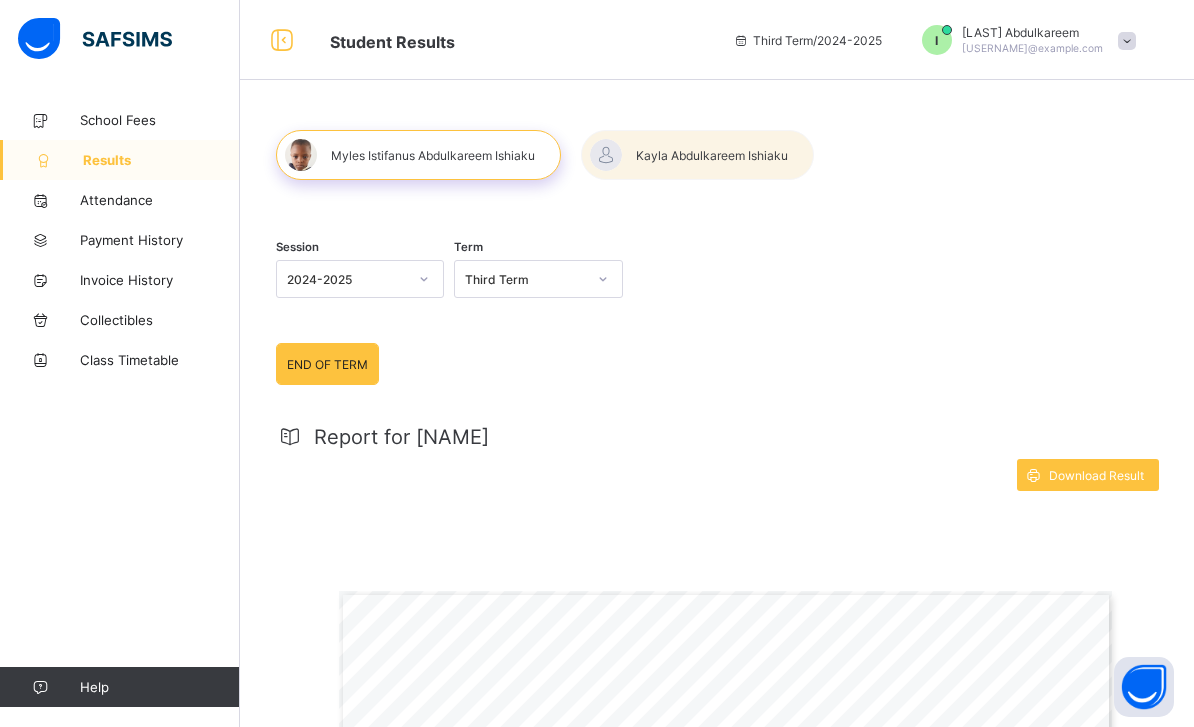 click at bounding box center (697, 155) 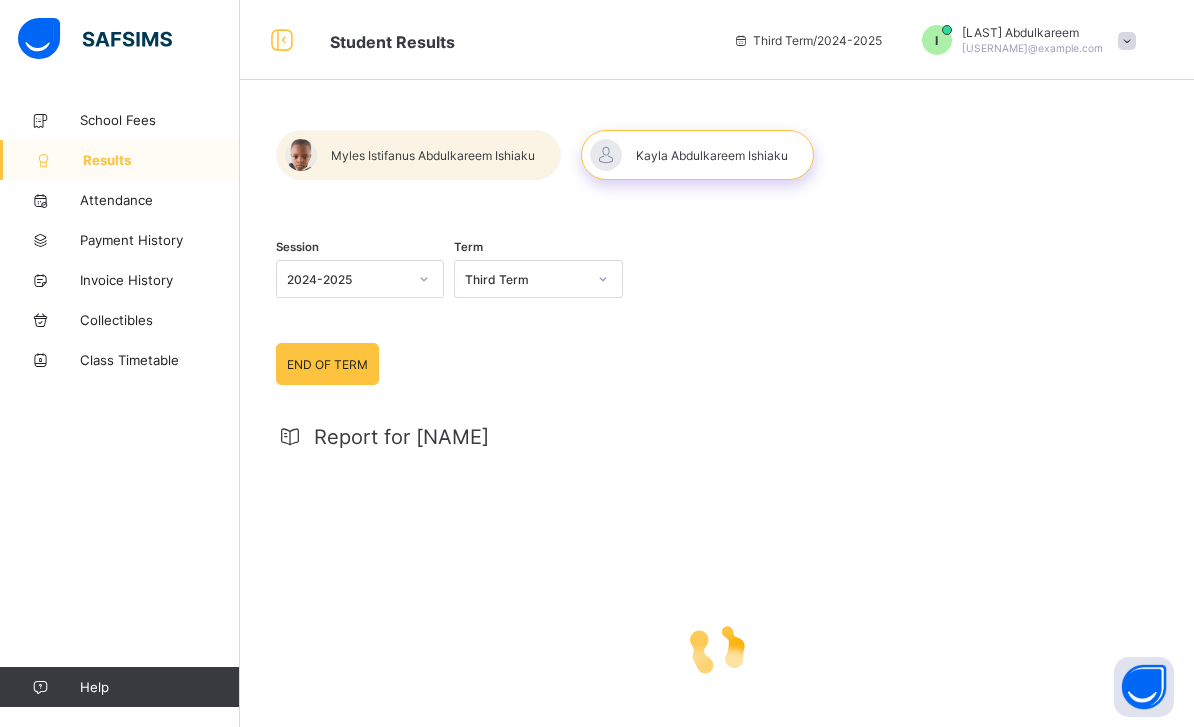click on "School Fees Results Attendance Payment History Invoice History Collectibles Class Timetable   Help" at bounding box center [120, 403] 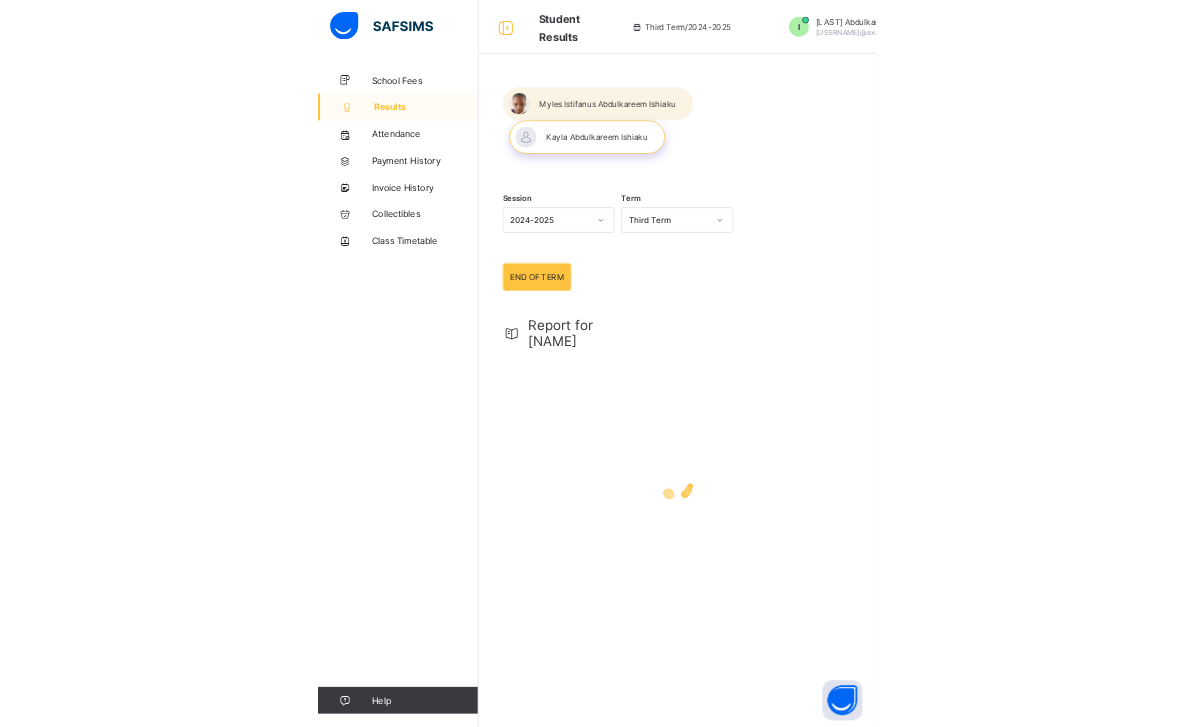 scroll, scrollTop: 79, scrollLeft: 0, axis: vertical 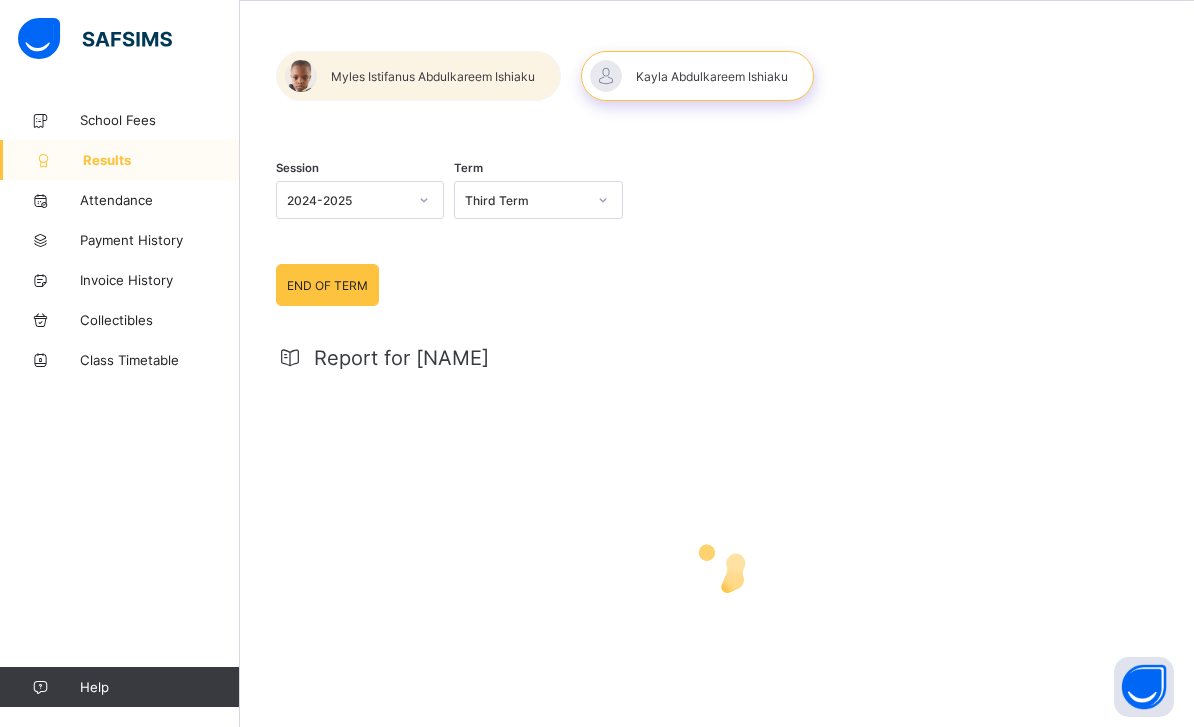 click at bounding box center [697, 76] 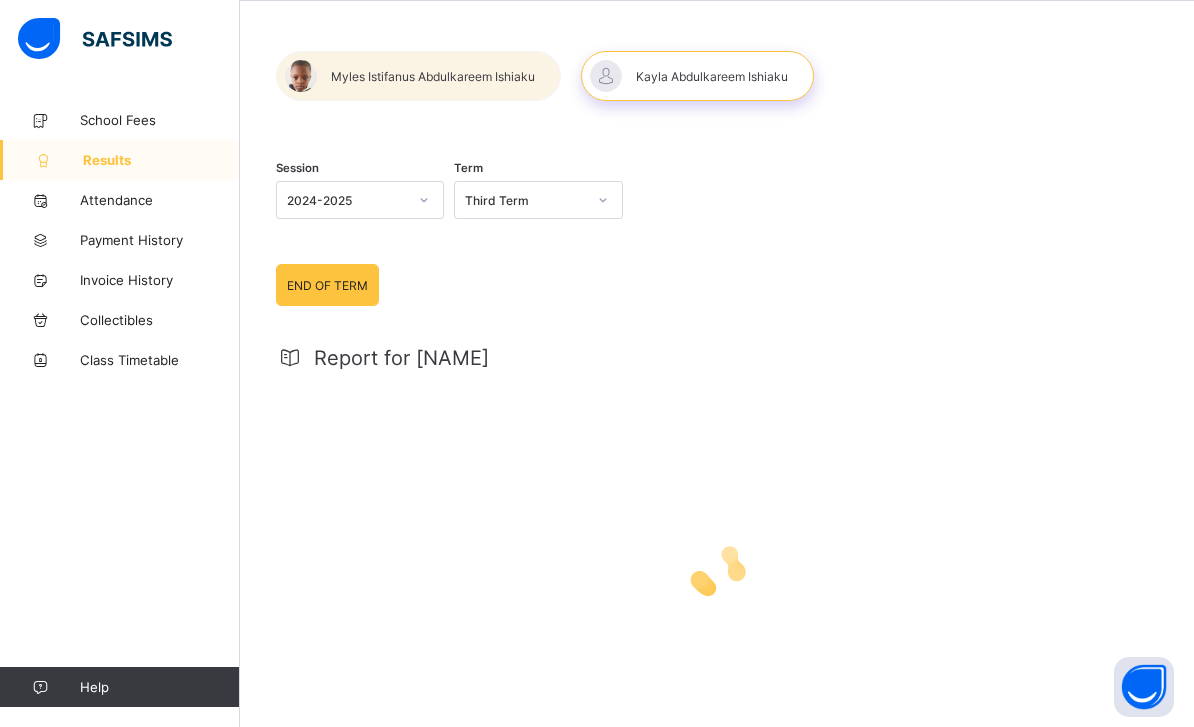 click at bounding box center [418, 76] 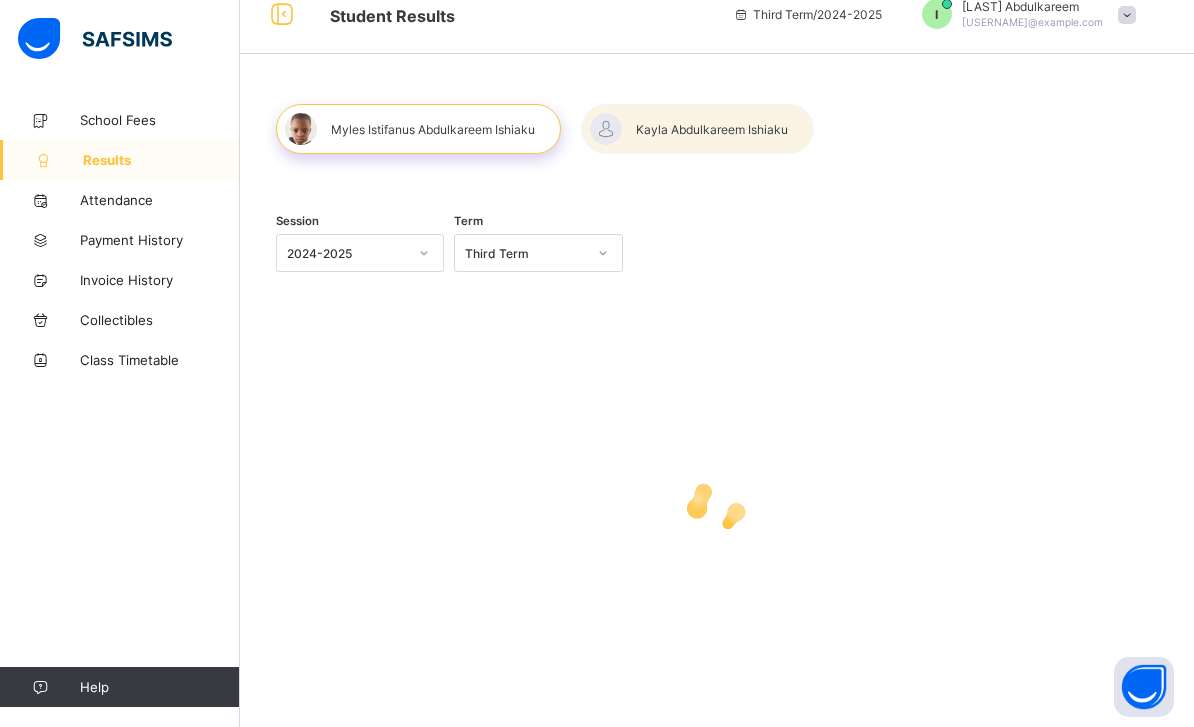 scroll, scrollTop: 0, scrollLeft: 0, axis: both 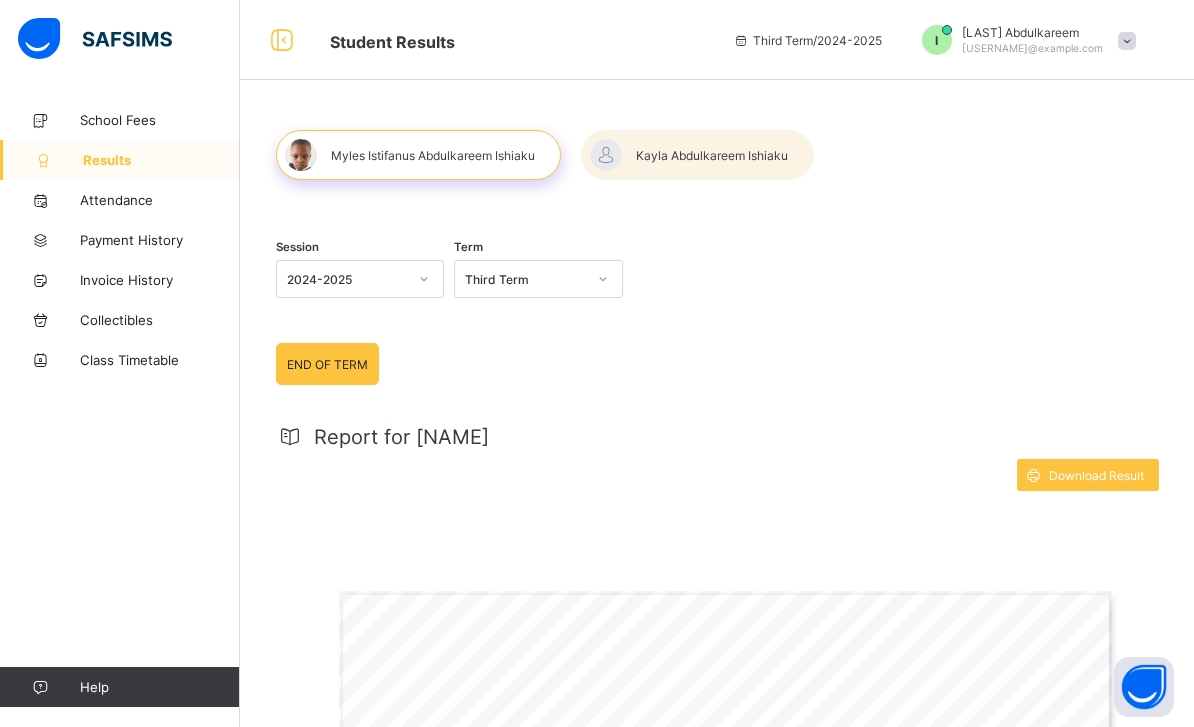 click at bounding box center (697, 155) 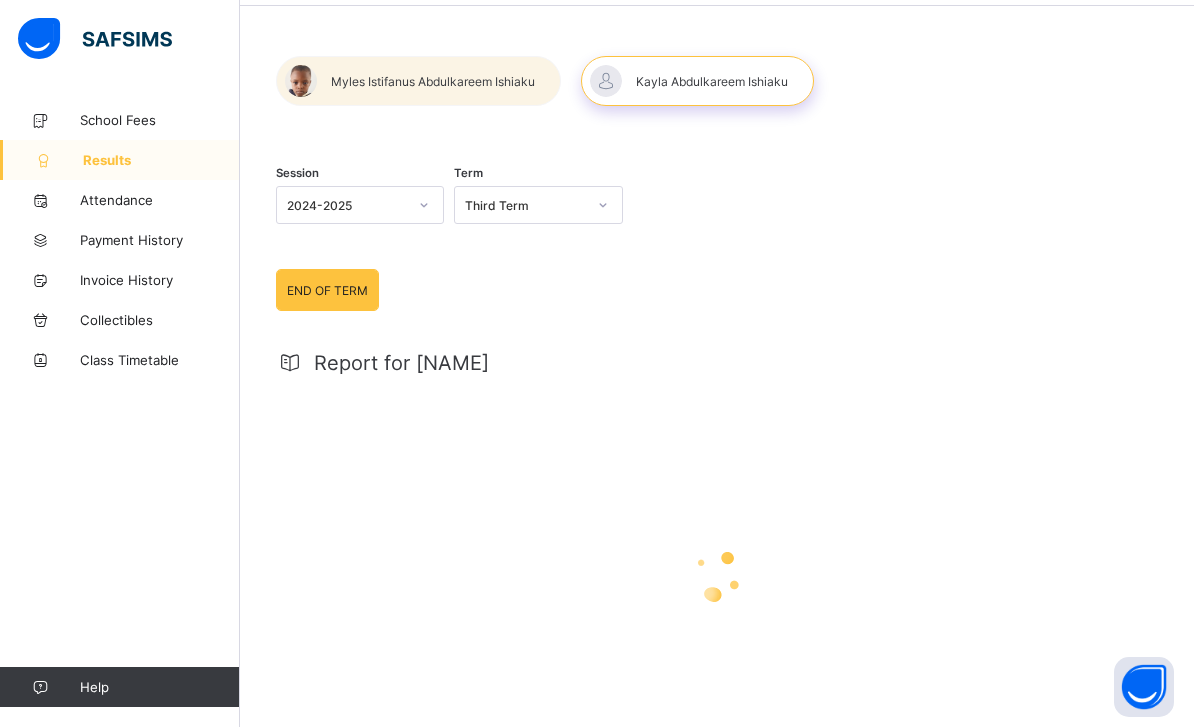 scroll, scrollTop: 89, scrollLeft: 0, axis: vertical 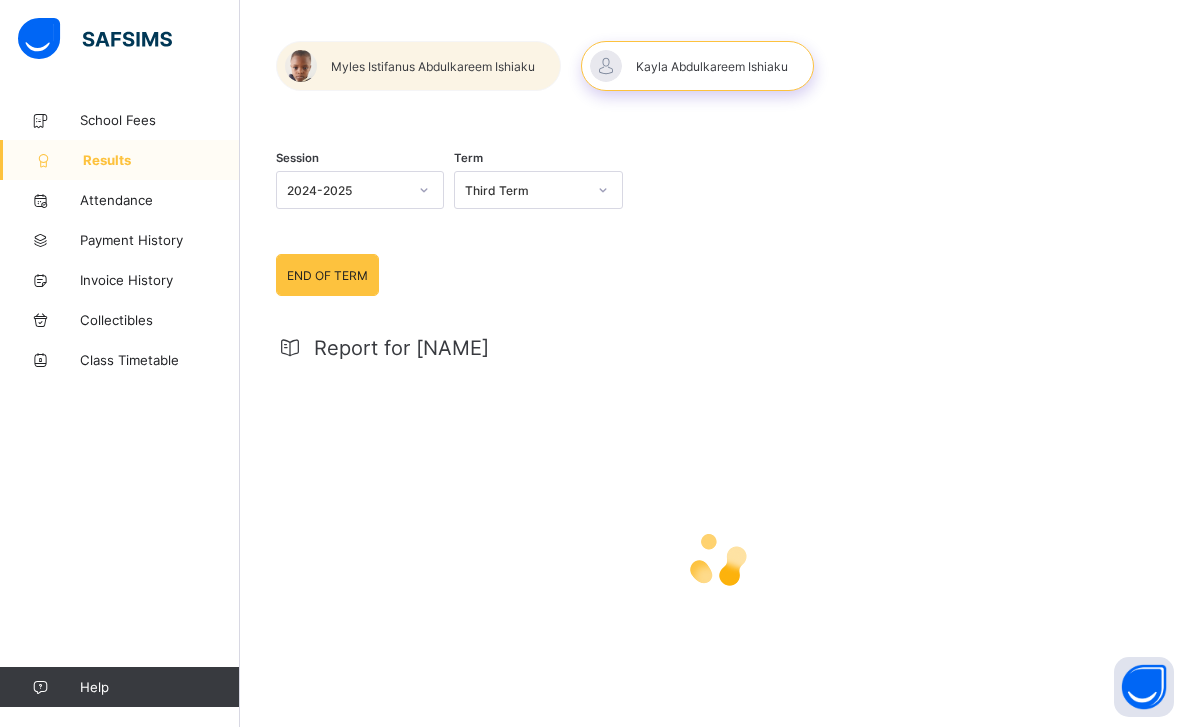 click on "Report for [NAME]" at bounding box center [401, 348] 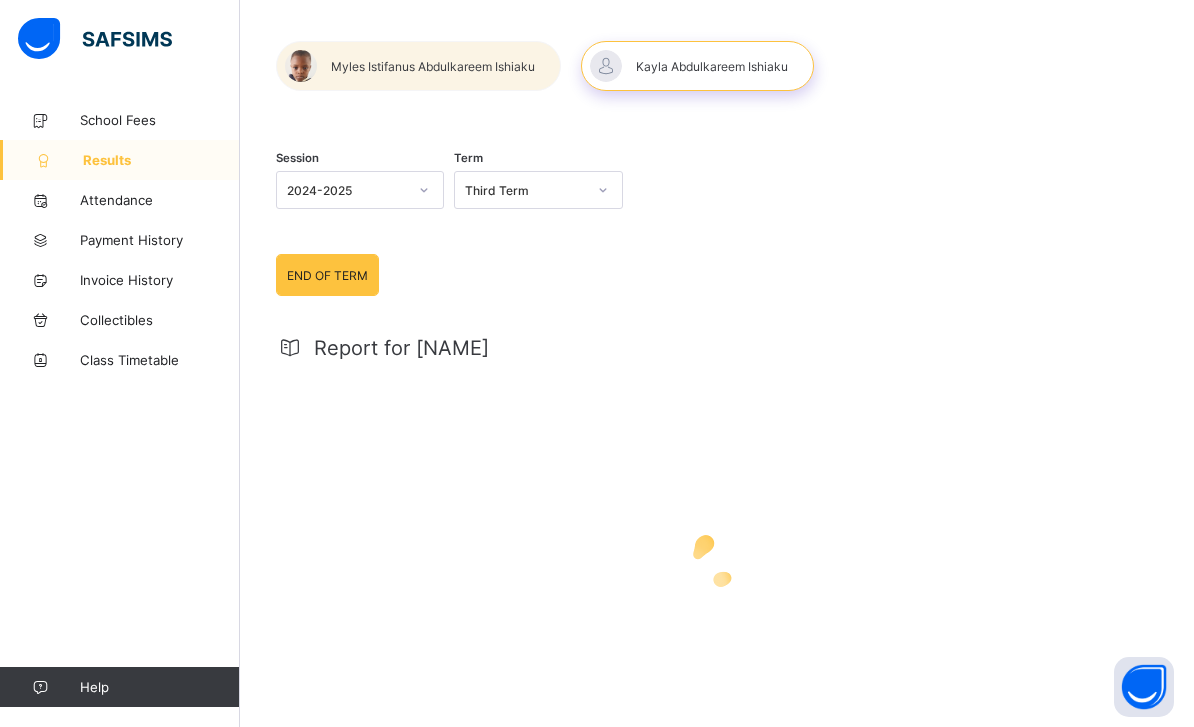 click at bounding box center (1144, 687) 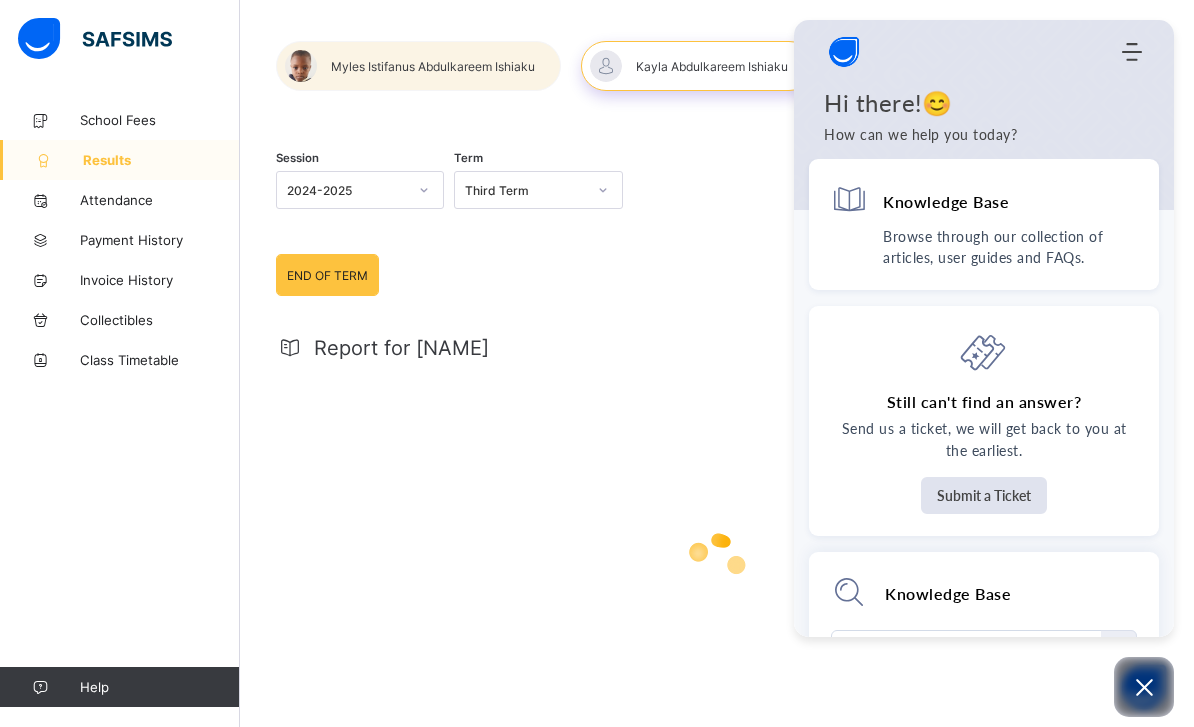 click 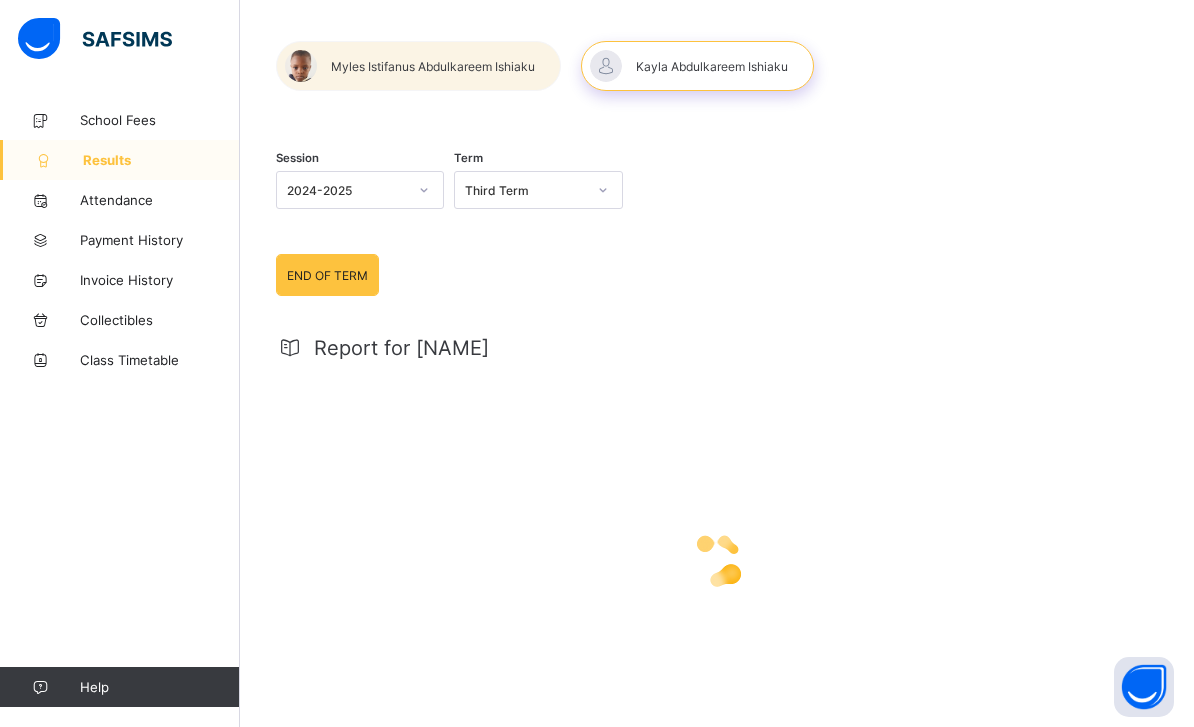 click at bounding box center [1144, 687] 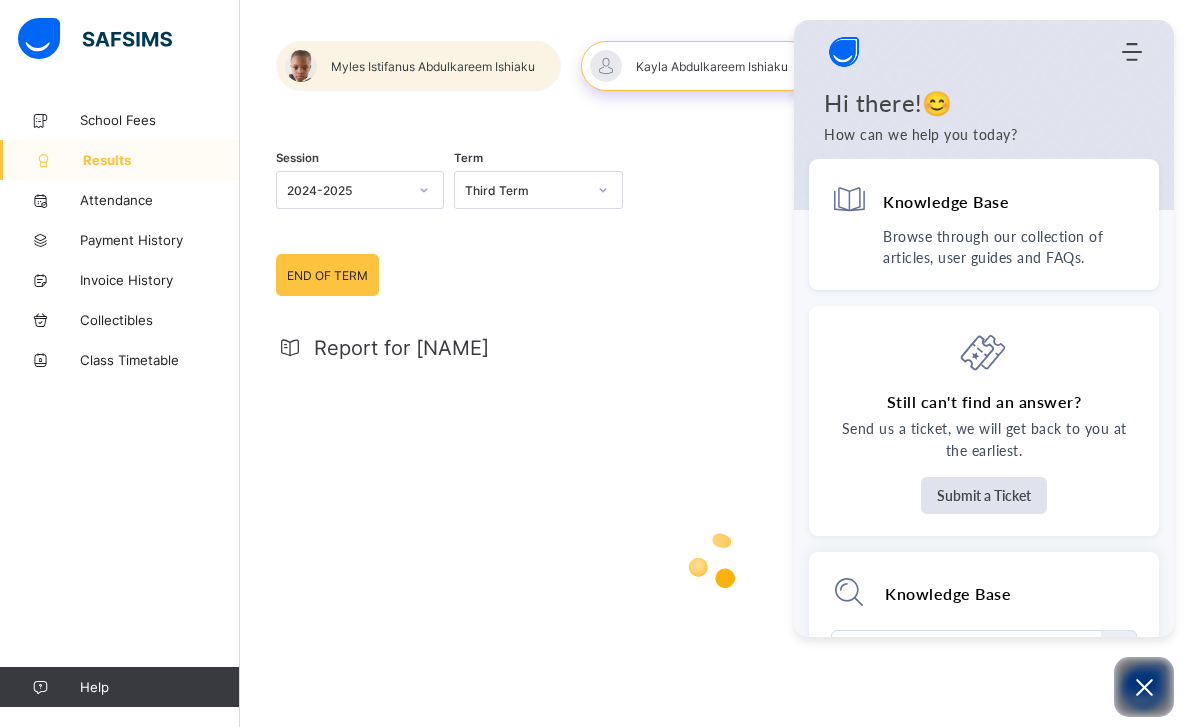 click on "Report for [NAME]" at bounding box center (717, 538) 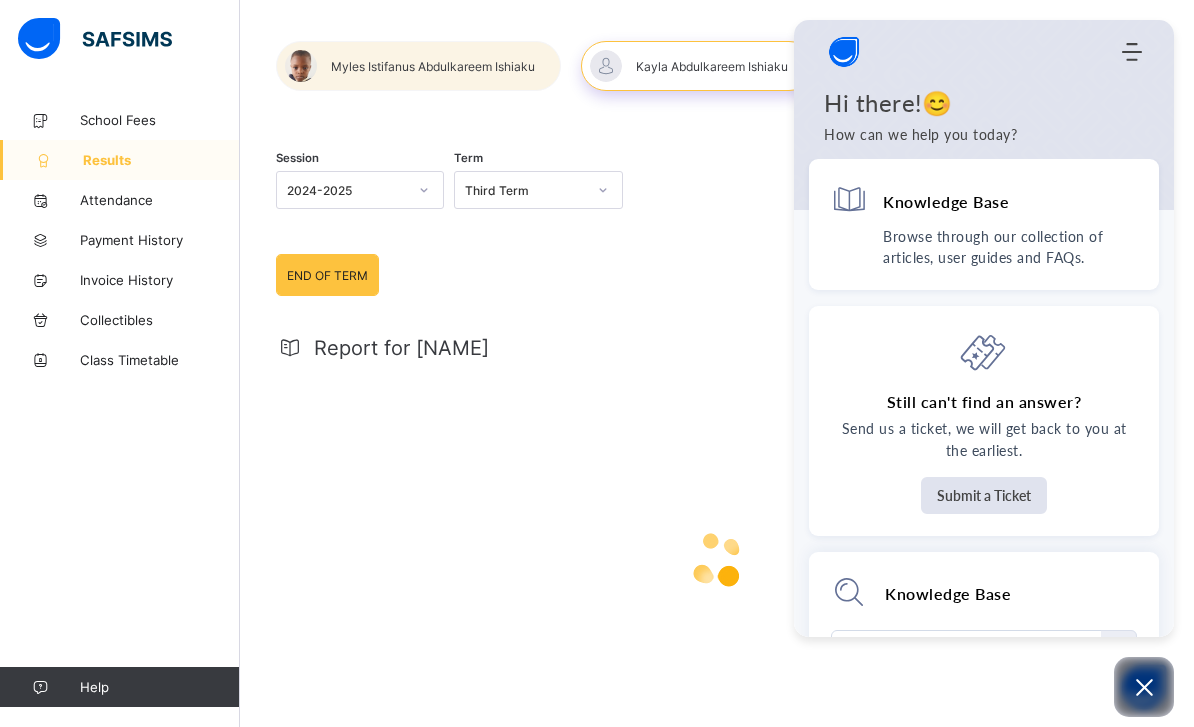 click on "END OF TERM END OF TERM Report for [NAME]" at bounding box center [717, 507] 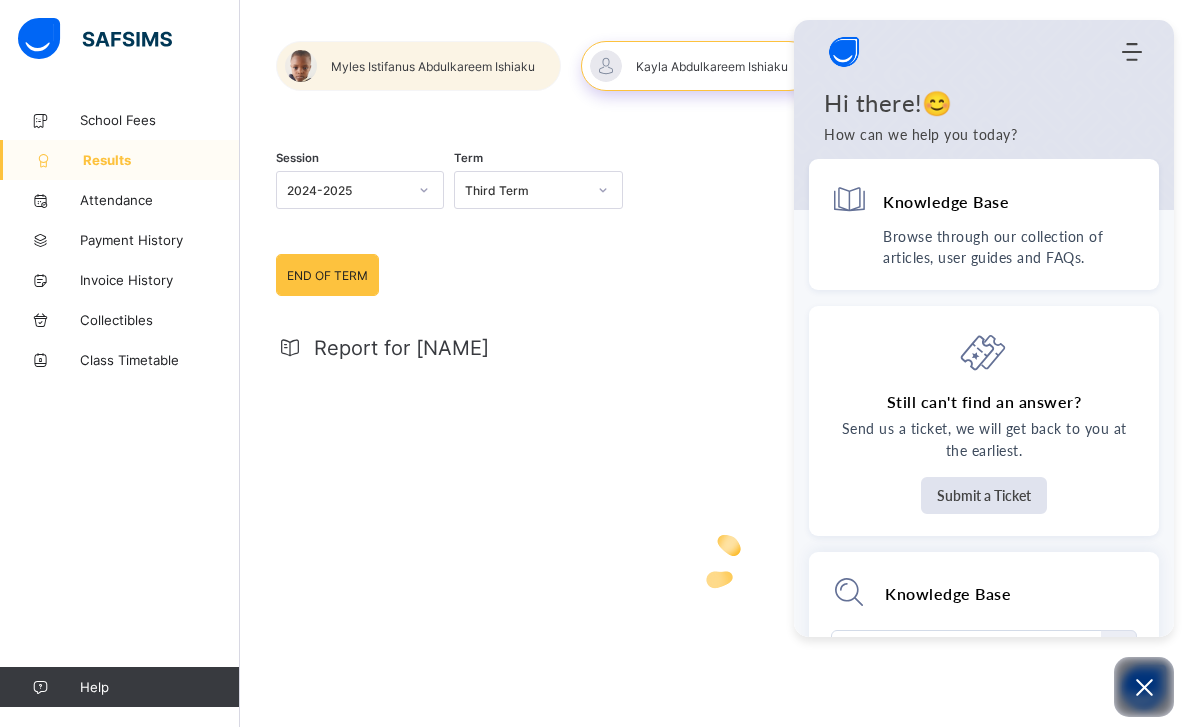 click 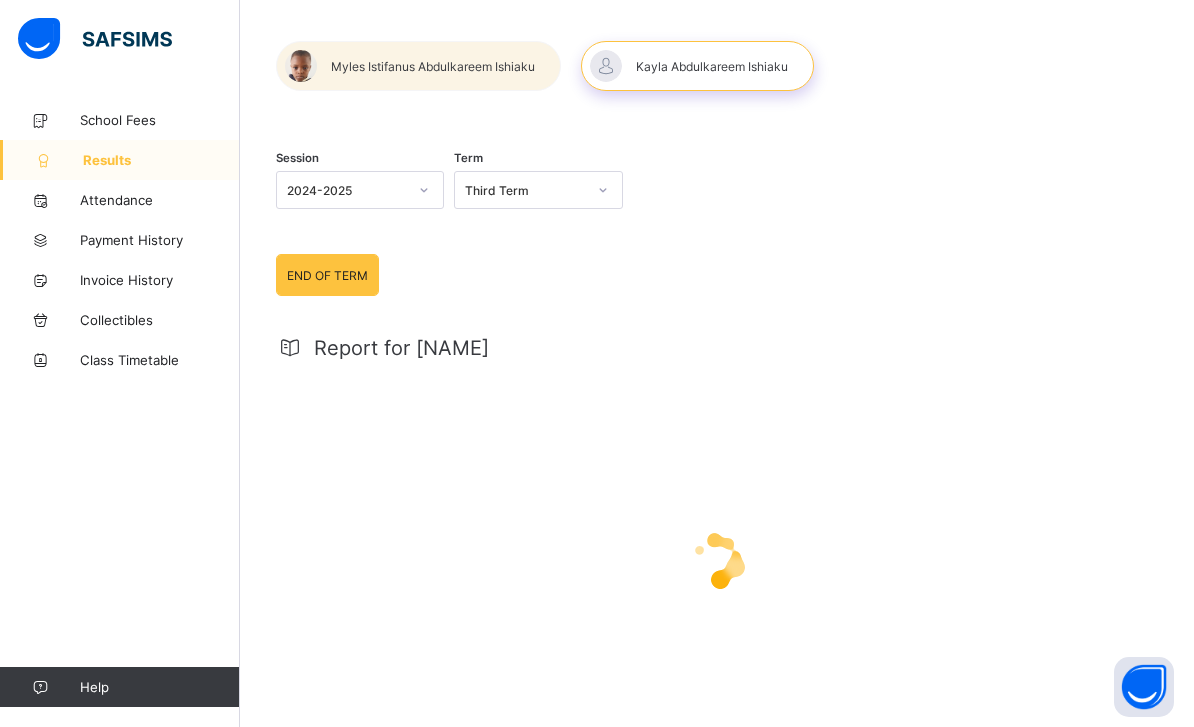 click on "Attendance" at bounding box center (160, 200) 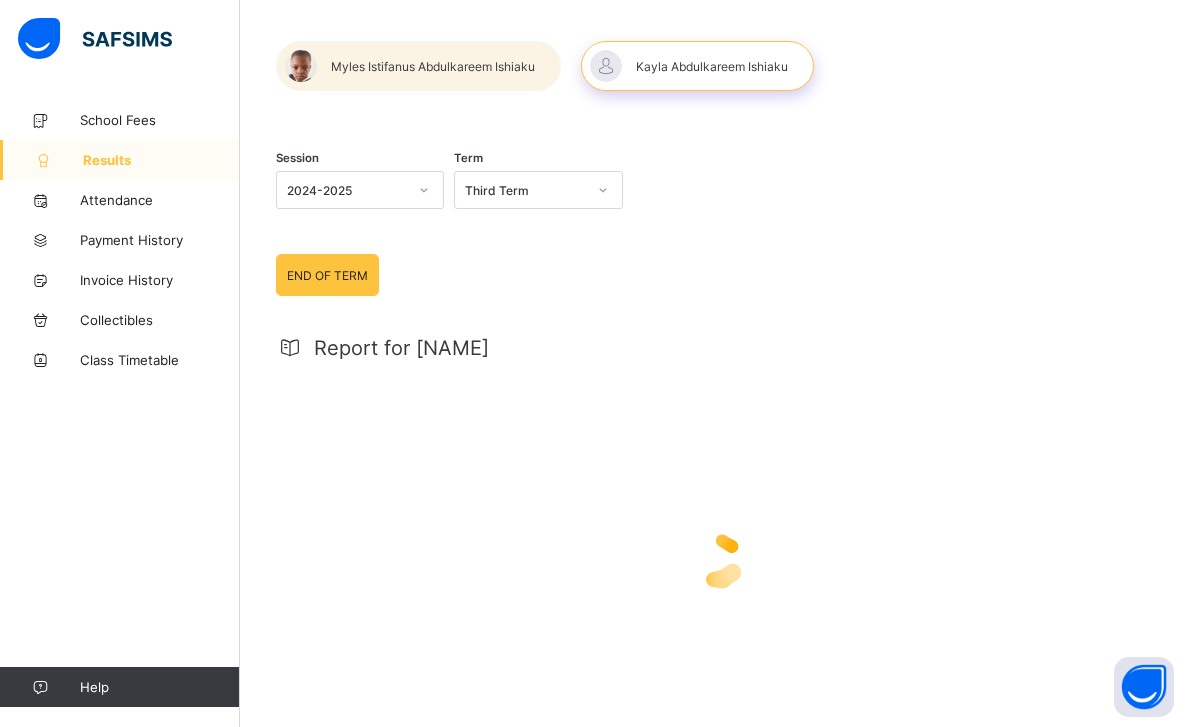 scroll, scrollTop: 0, scrollLeft: 0, axis: both 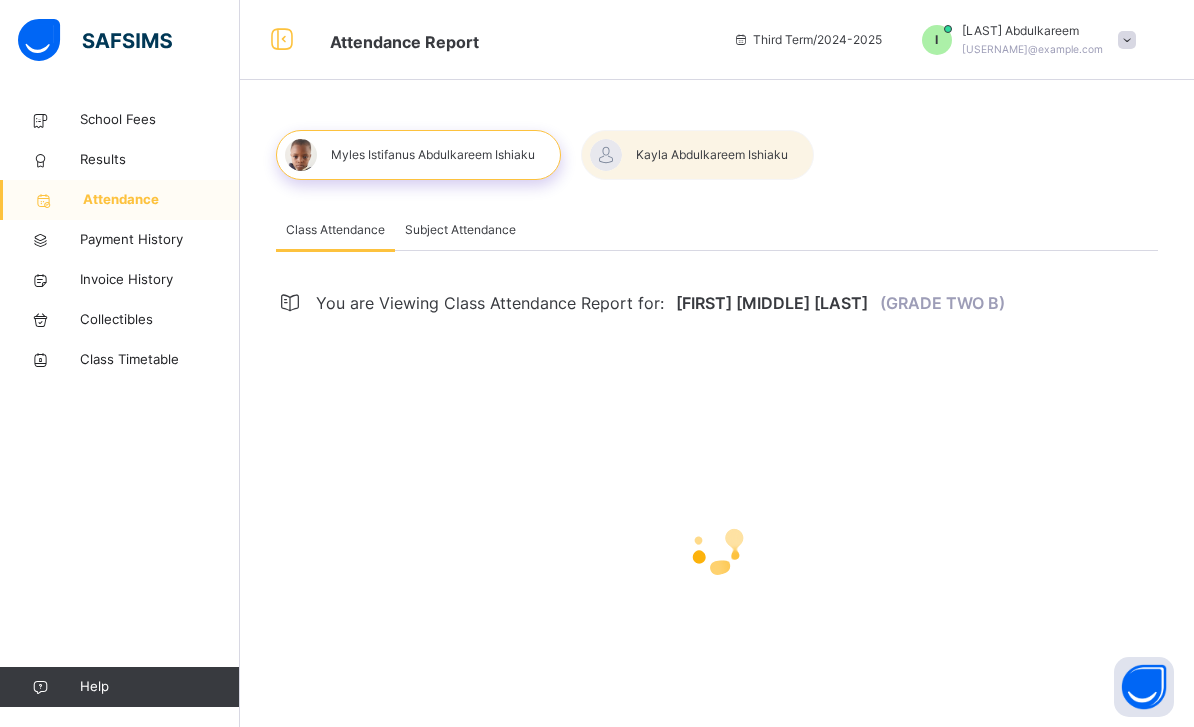 select on "****" 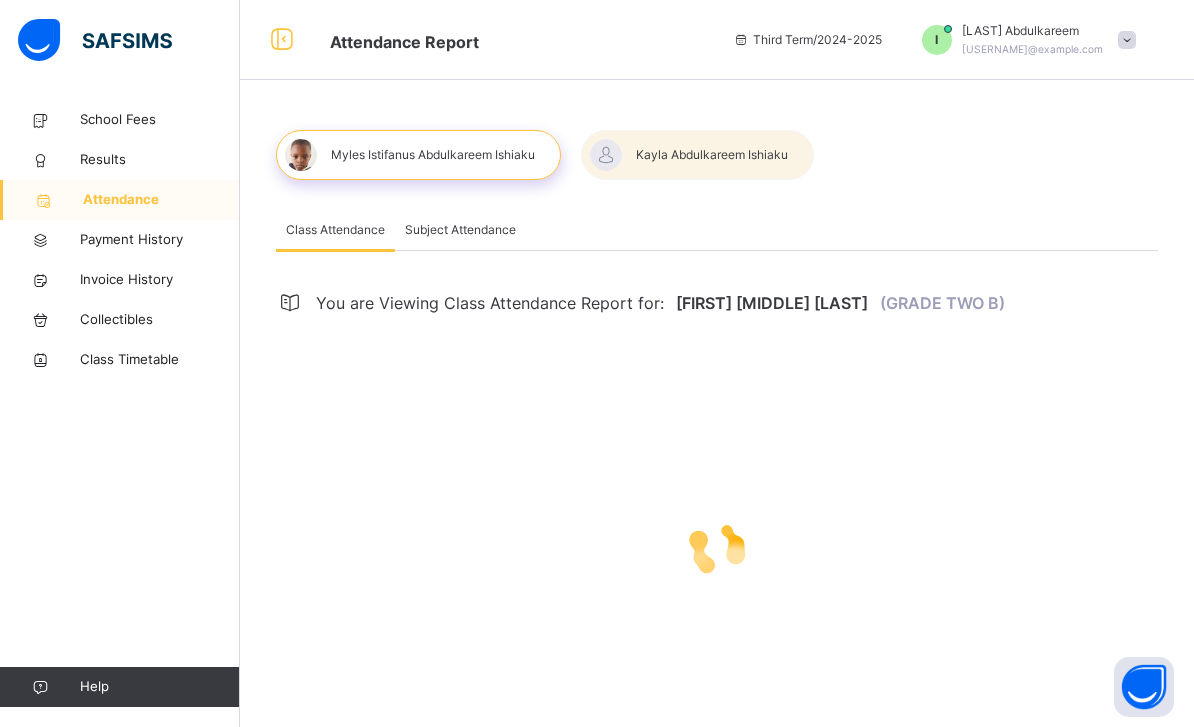 select on "*" 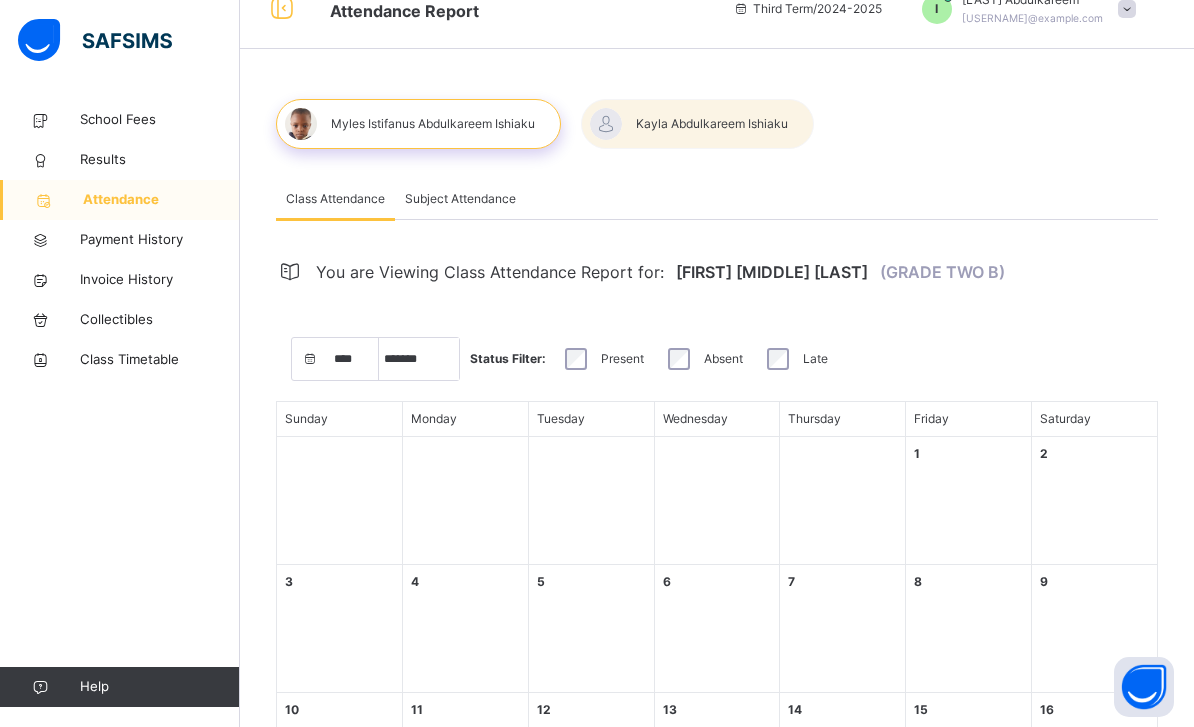 scroll, scrollTop: 30, scrollLeft: 0, axis: vertical 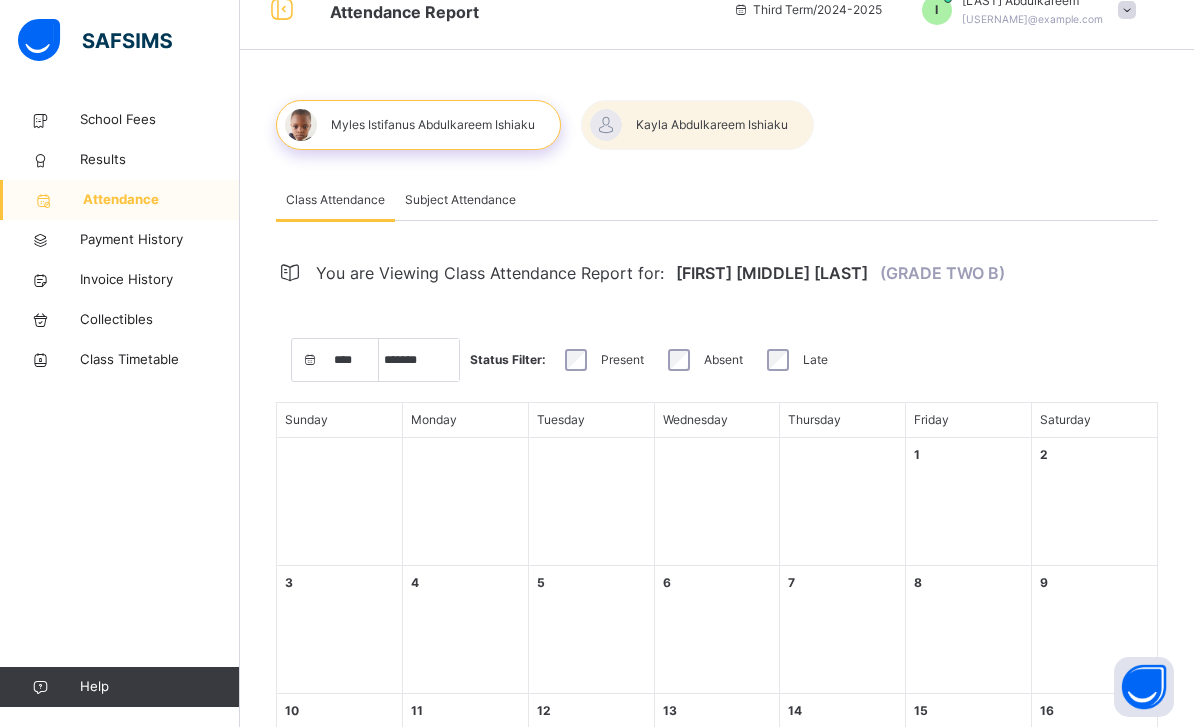 click on "Payment History" at bounding box center [160, 240] 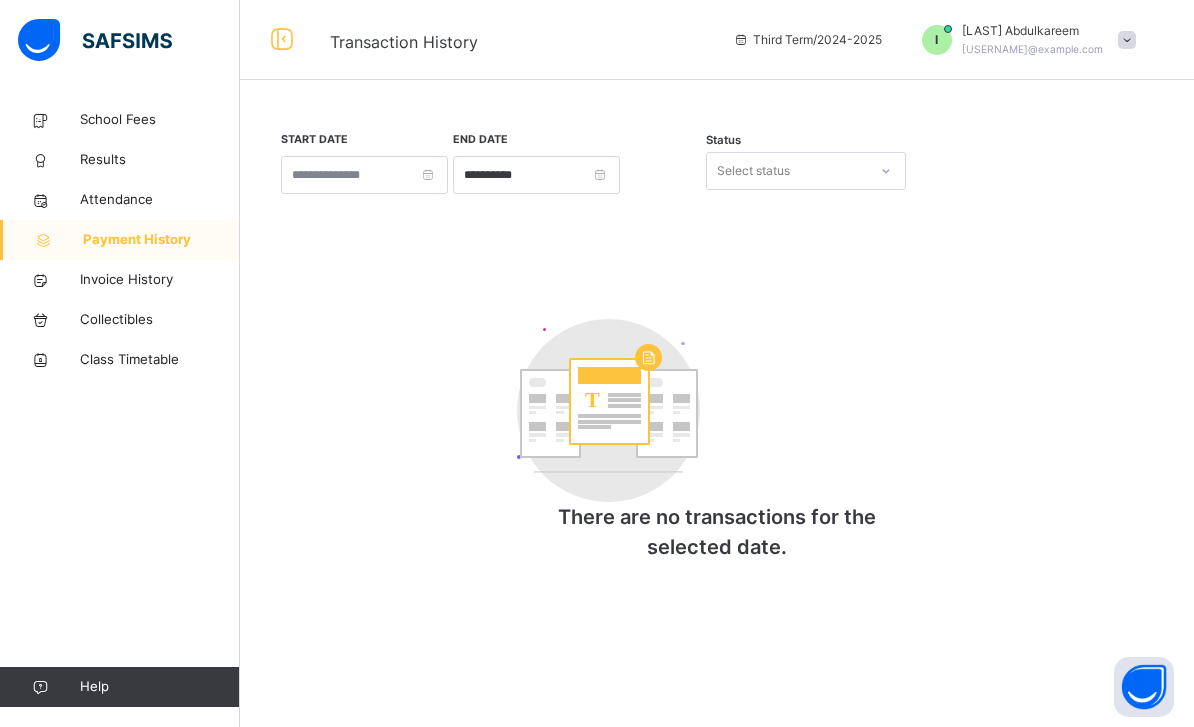 click on "Invoice History" at bounding box center (160, 280) 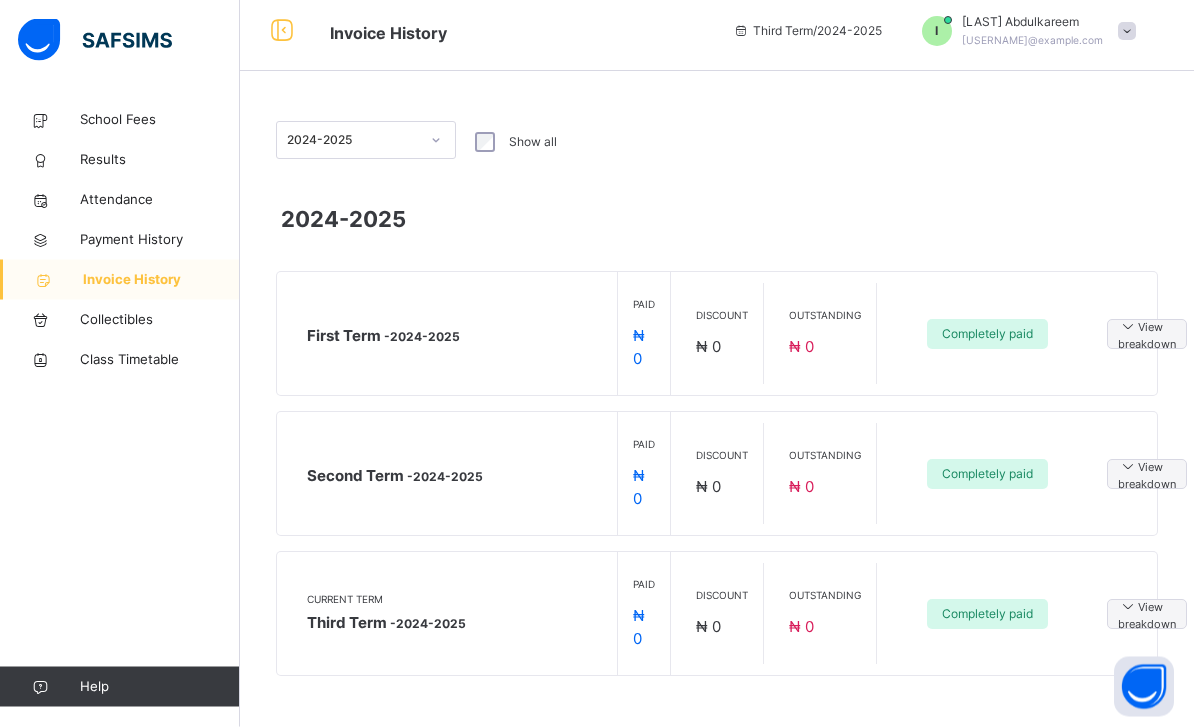 scroll, scrollTop: 0, scrollLeft: 0, axis: both 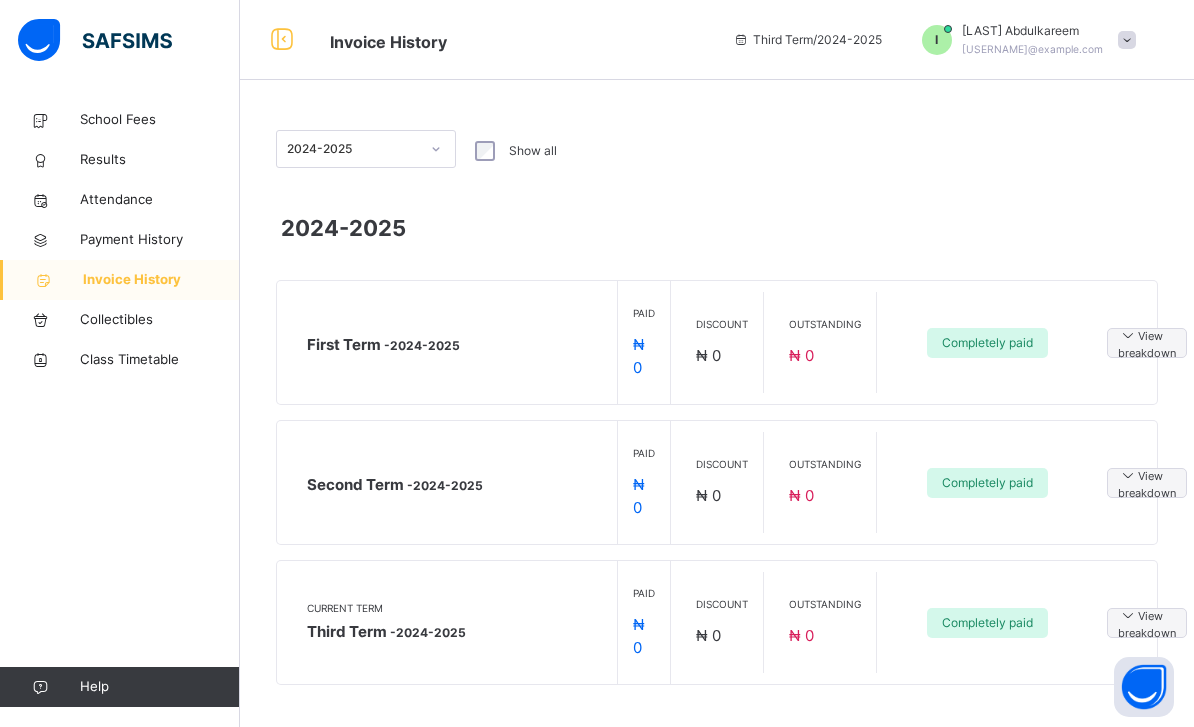 click on "Results" at bounding box center [160, 160] 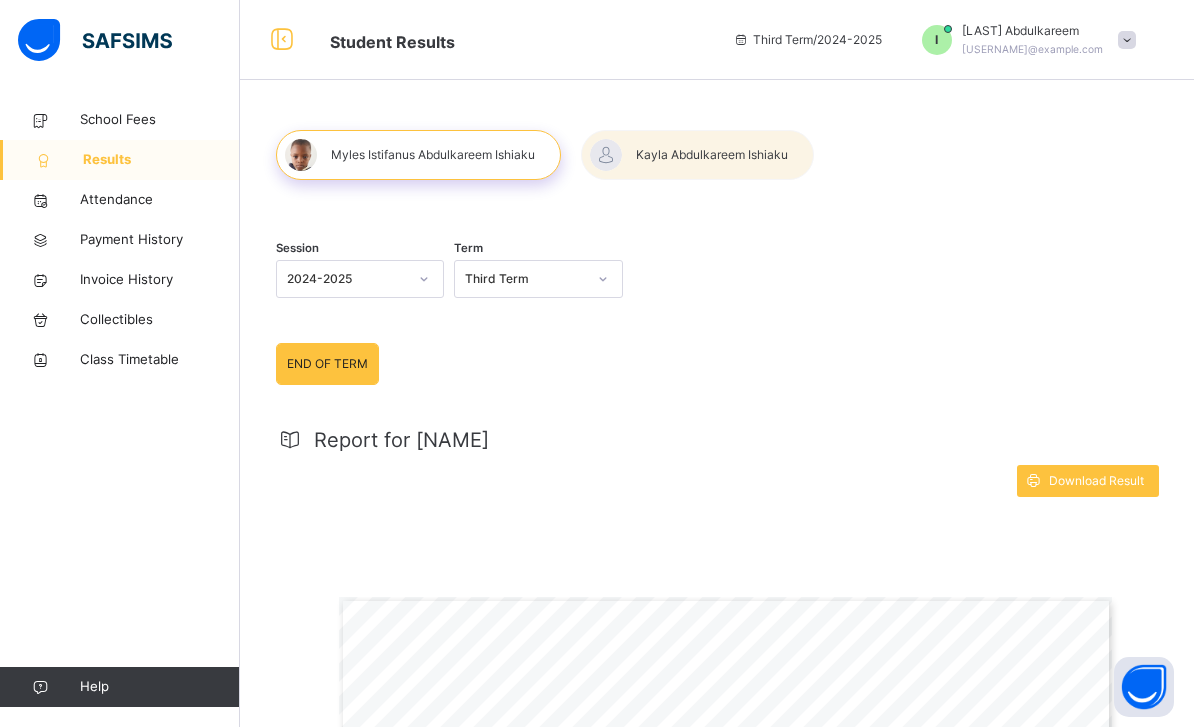 click at bounding box center [697, 155] 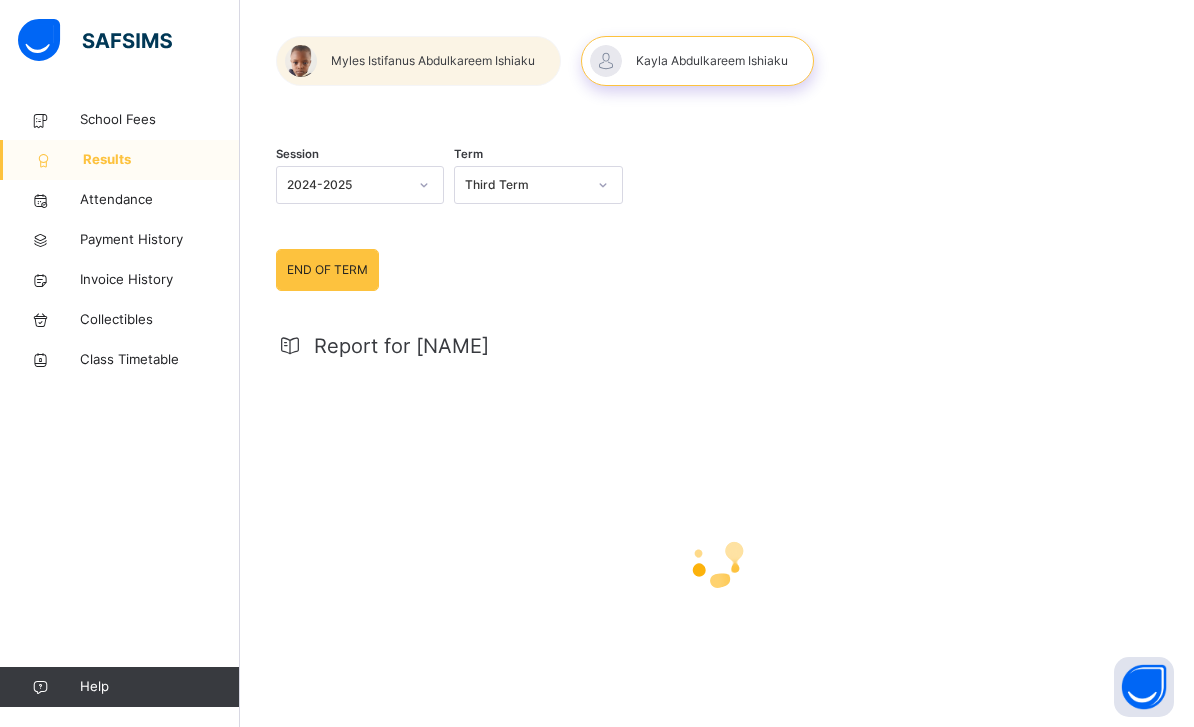 scroll, scrollTop: 0, scrollLeft: 0, axis: both 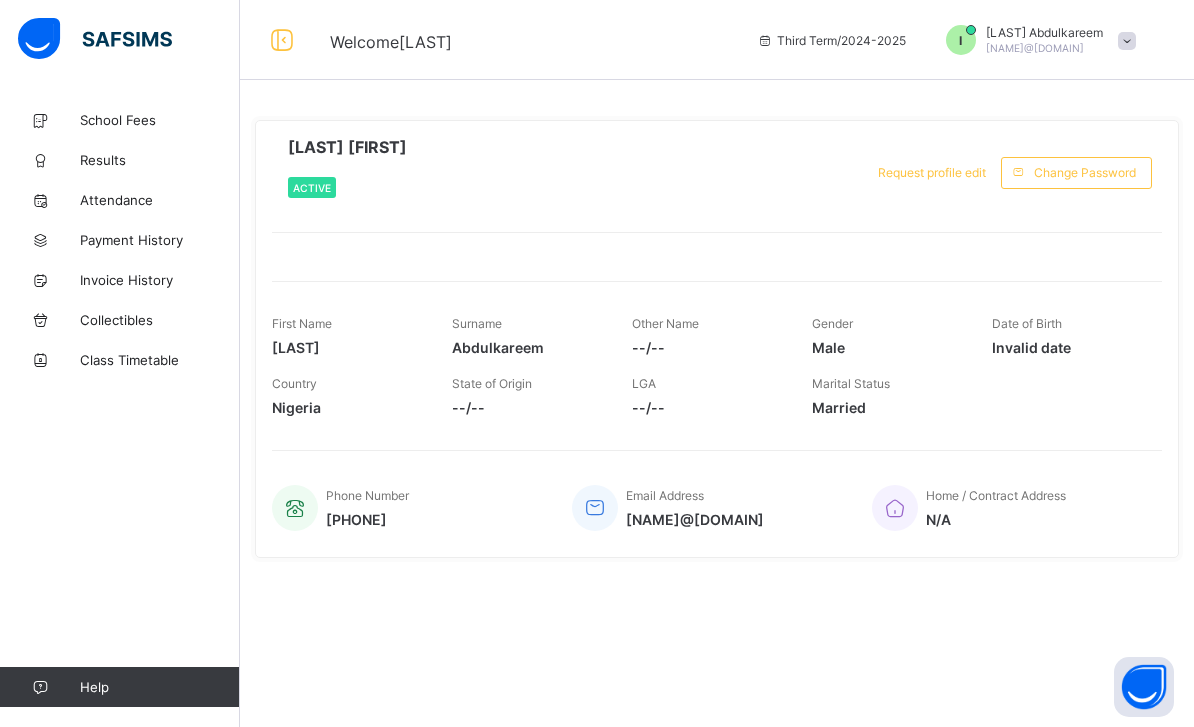click on "Results" at bounding box center (160, 160) 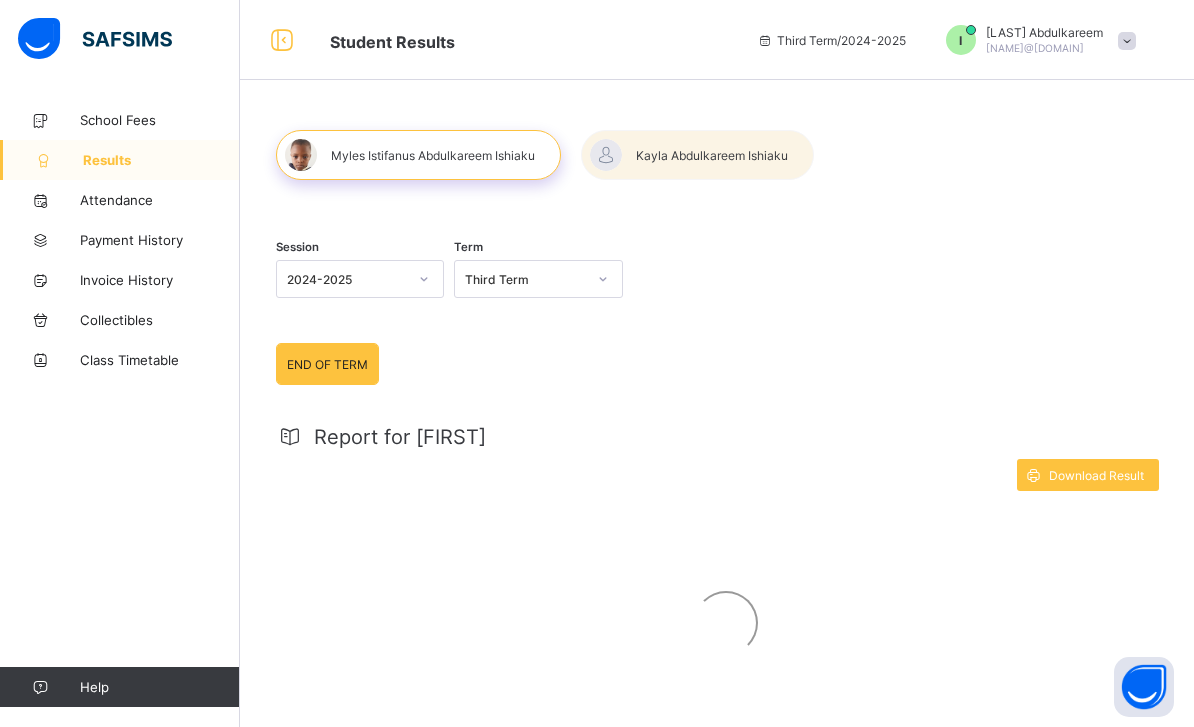 click at bounding box center (697, 155) 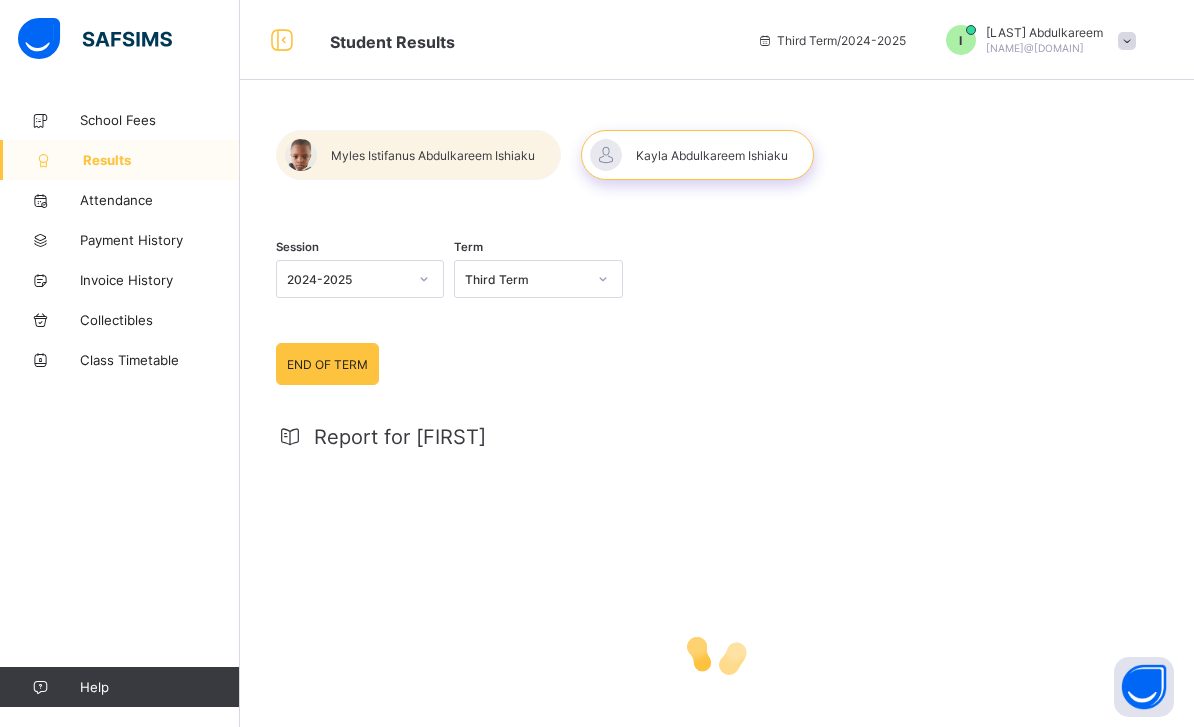 click at bounding box center [697, 155] 